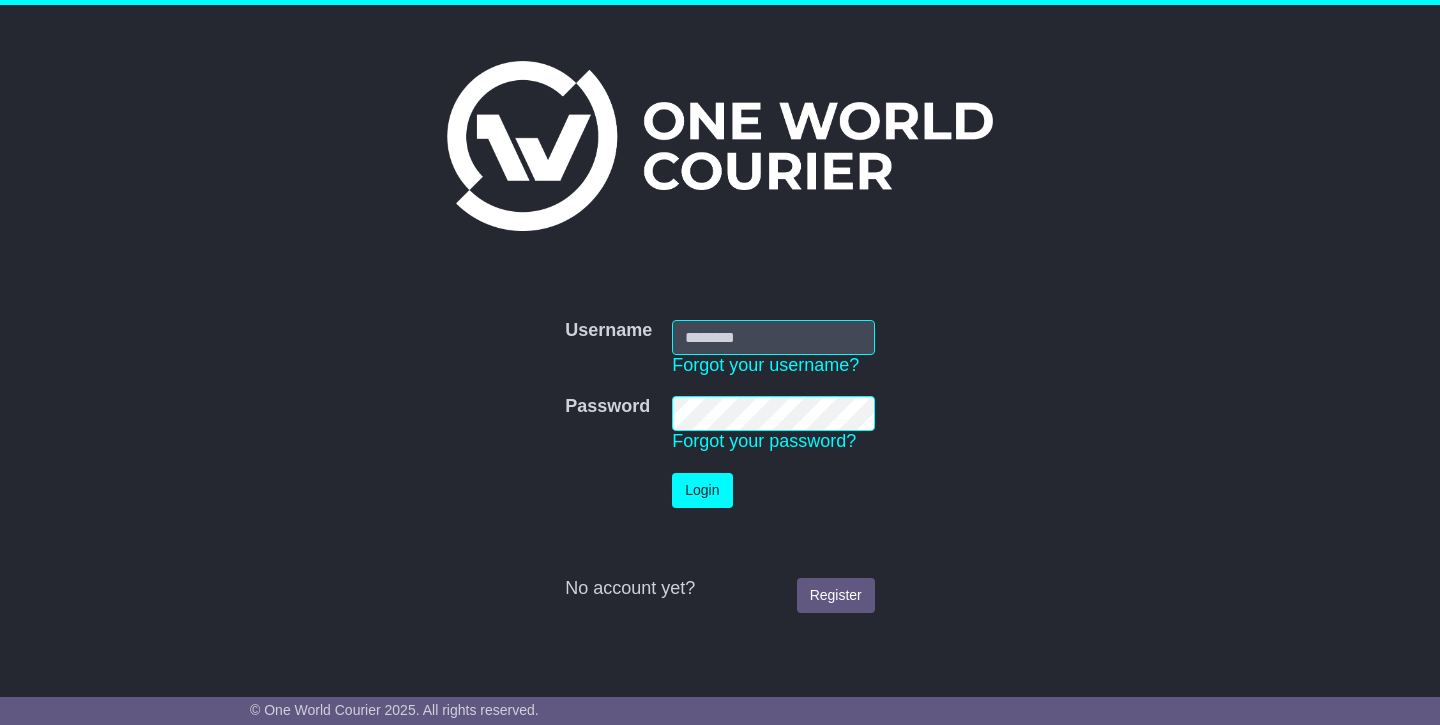 scroll, scrollTop: 0, scrollLeft: 0, axis: both 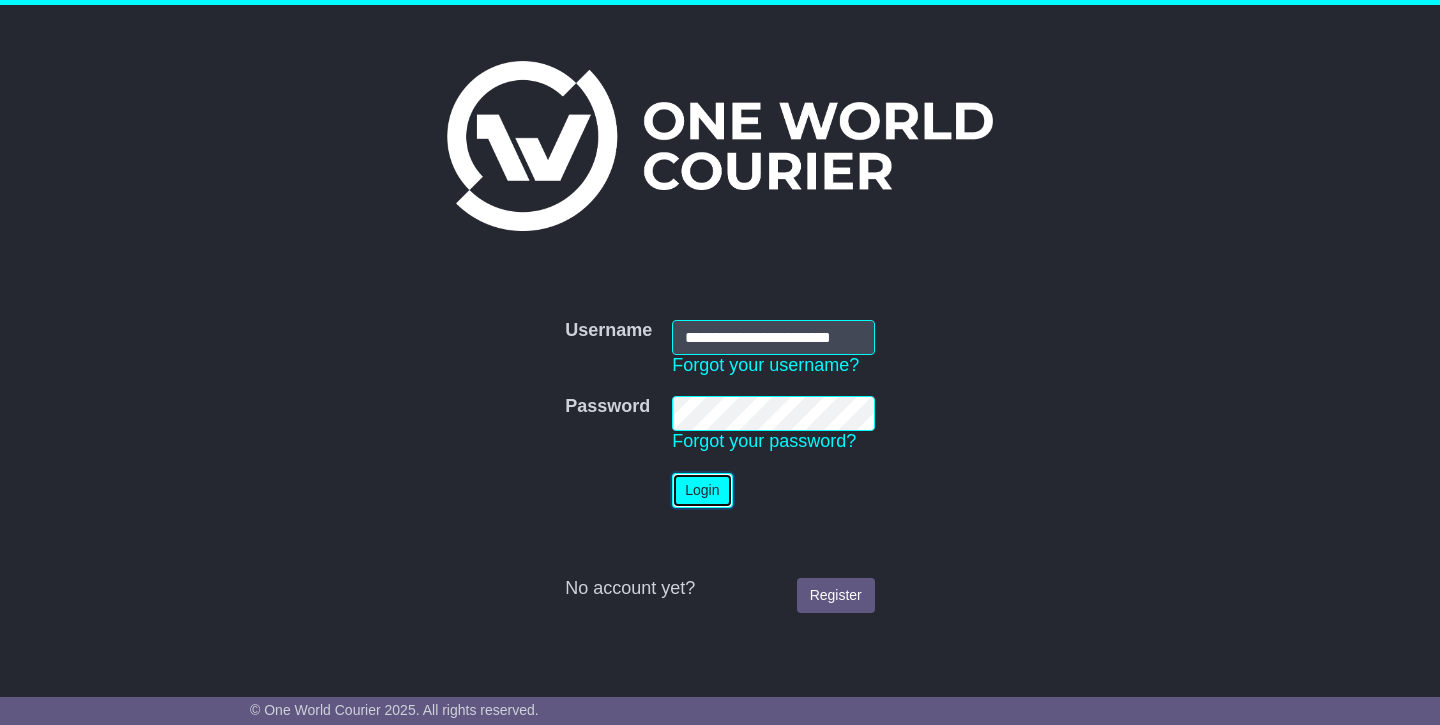 click on "Login" at bounding box center (702, 490) 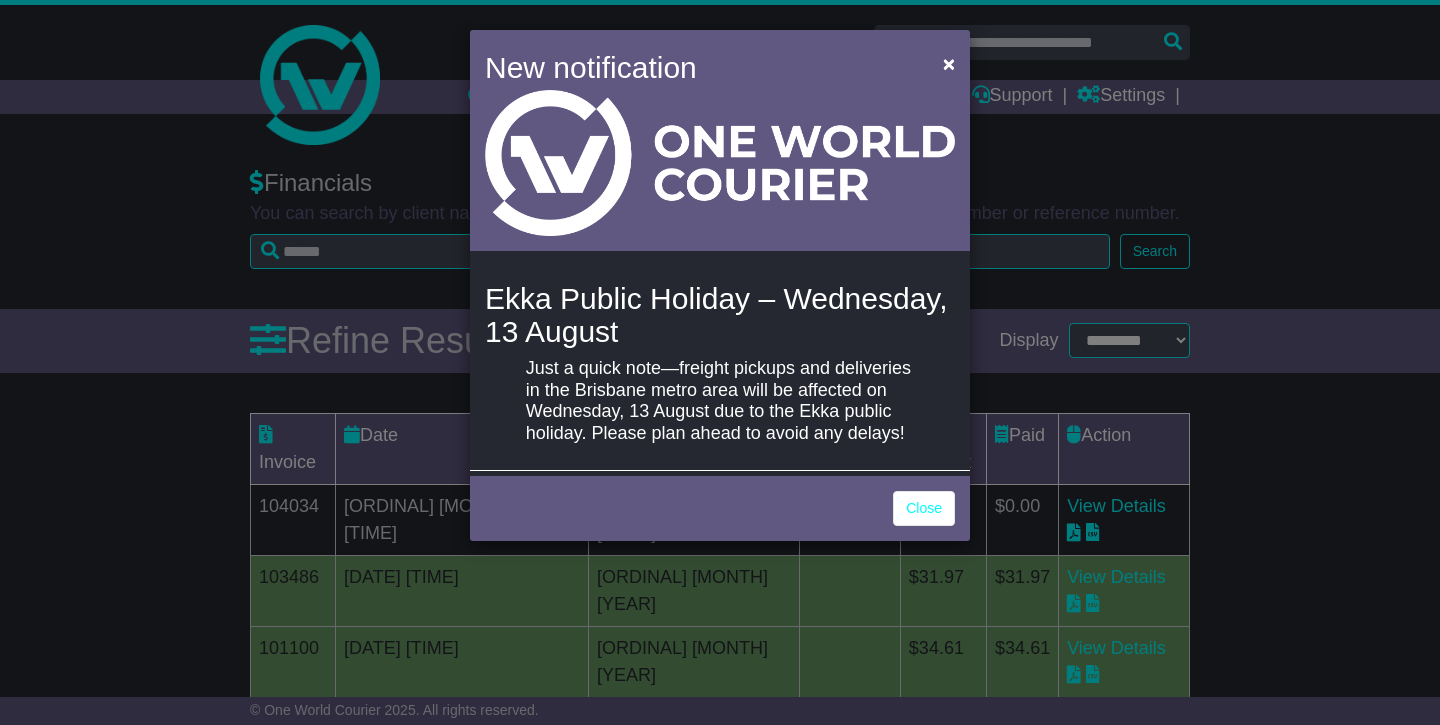 scroll, scrollTop: 0, scrollLeft: 0, axis: both 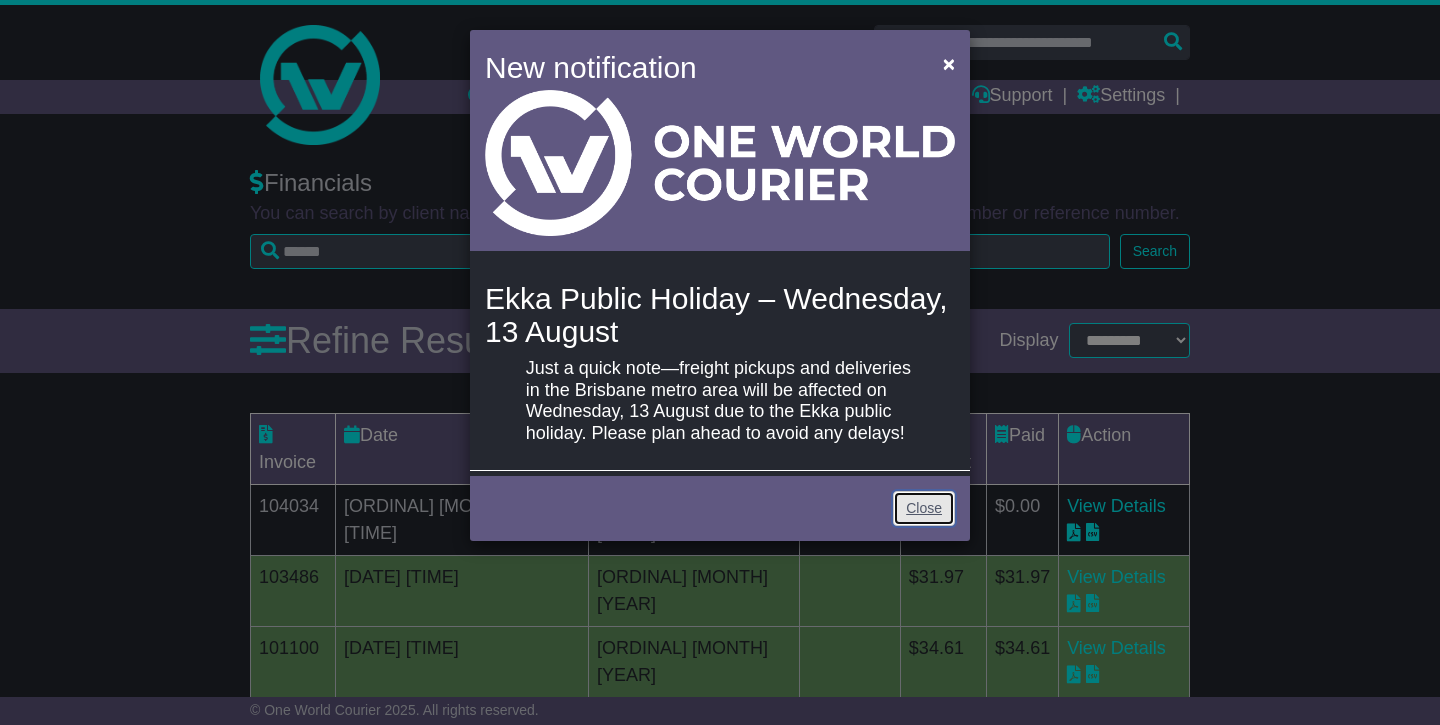 click on "Close" at bounding box center [924, 508] 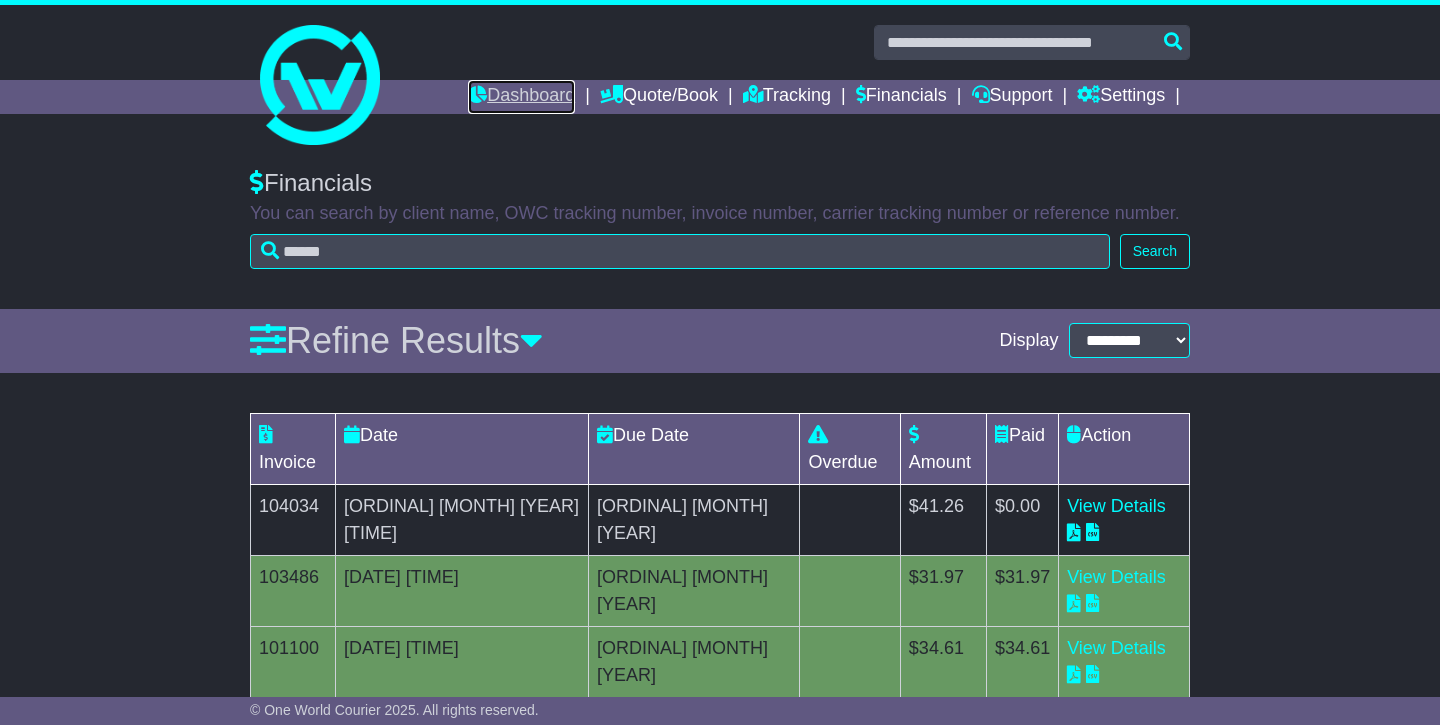 click on "Dashboard" at bounding box center (521, 97) 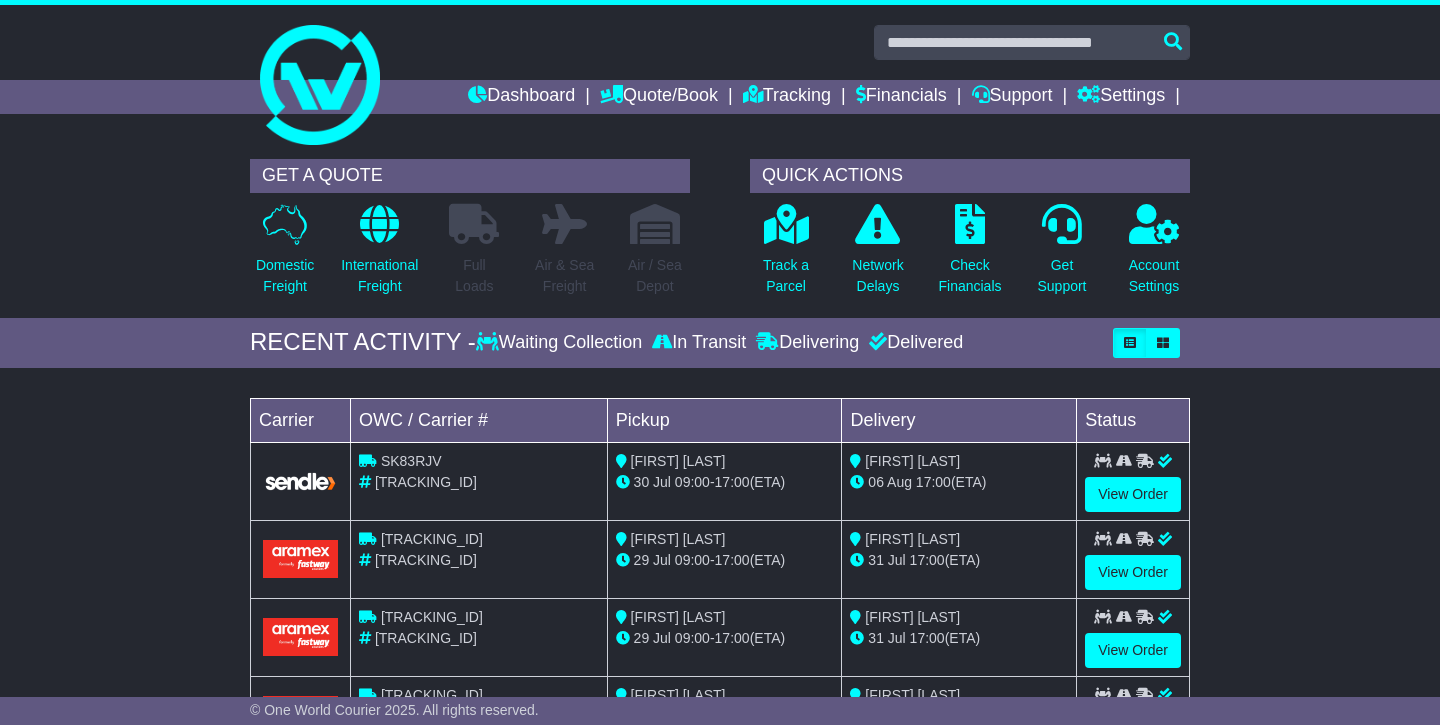 scroll, scrollTop: 0, scrollLeft: 0, axis: both 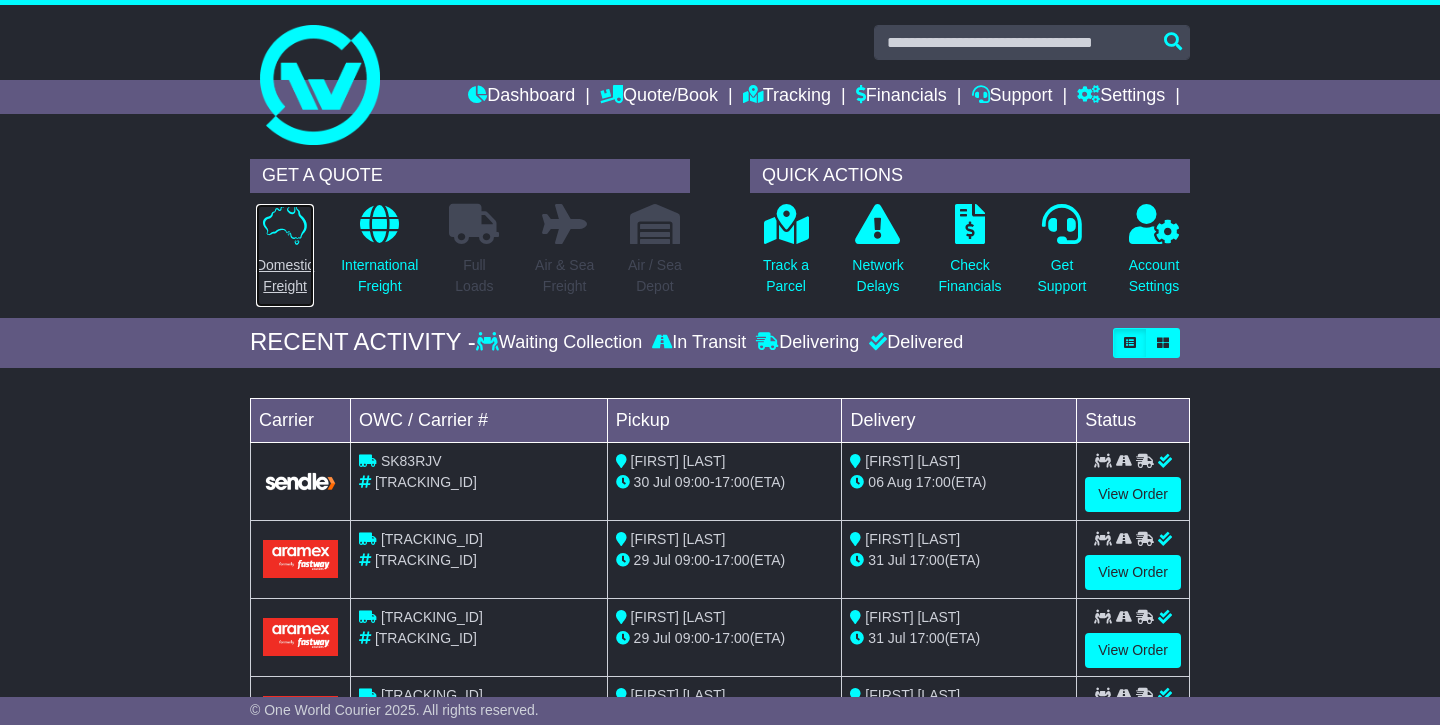 click on "Domestic Freight" at bounding box center [285, 276] 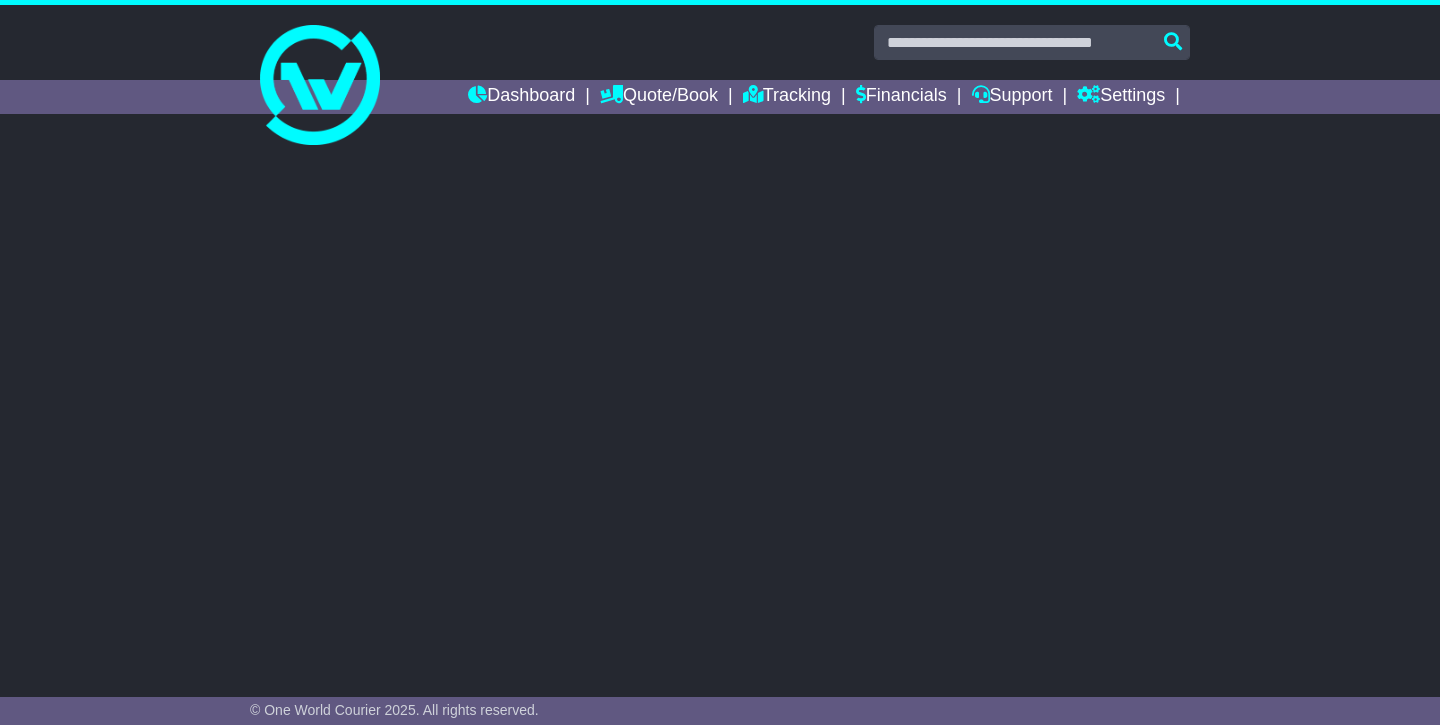 scroll, scrollTop: 0, scrollLeft: 0, axis: both 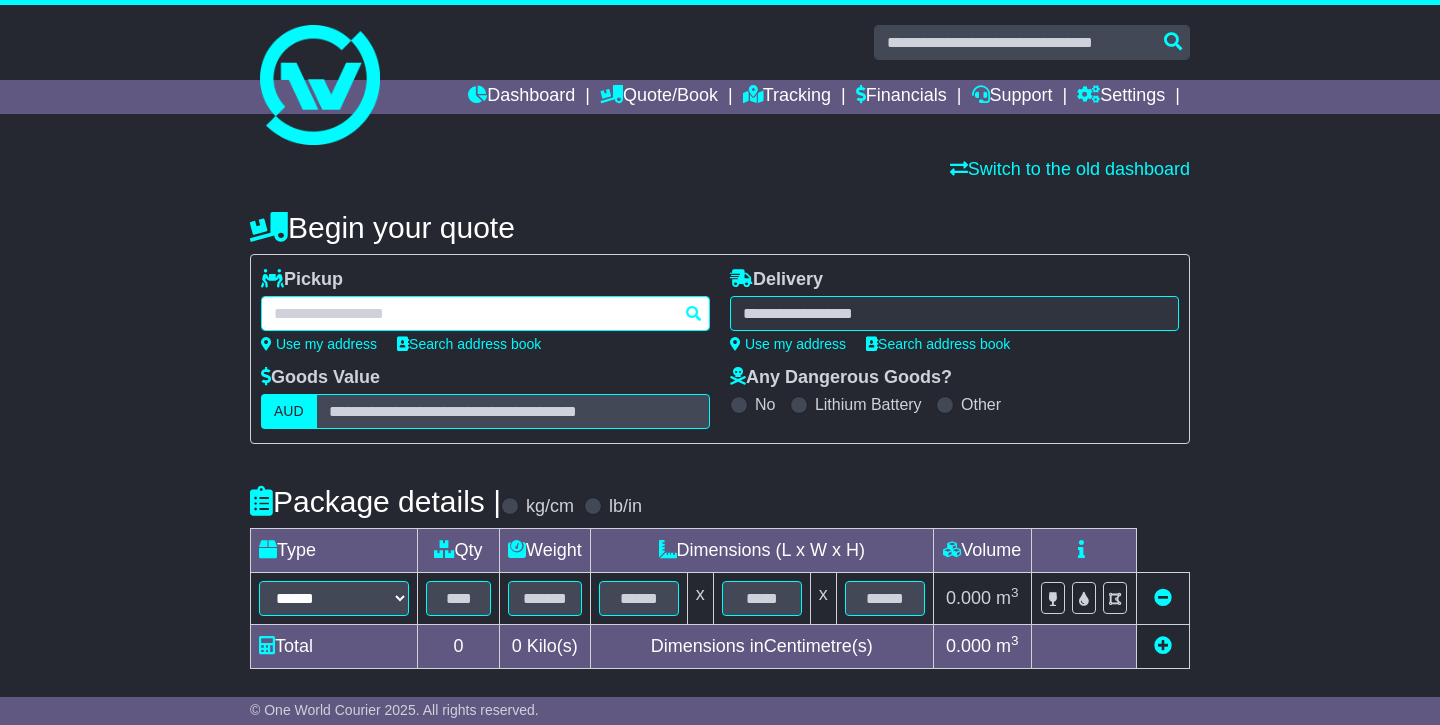click at bounding box center (485, 313) 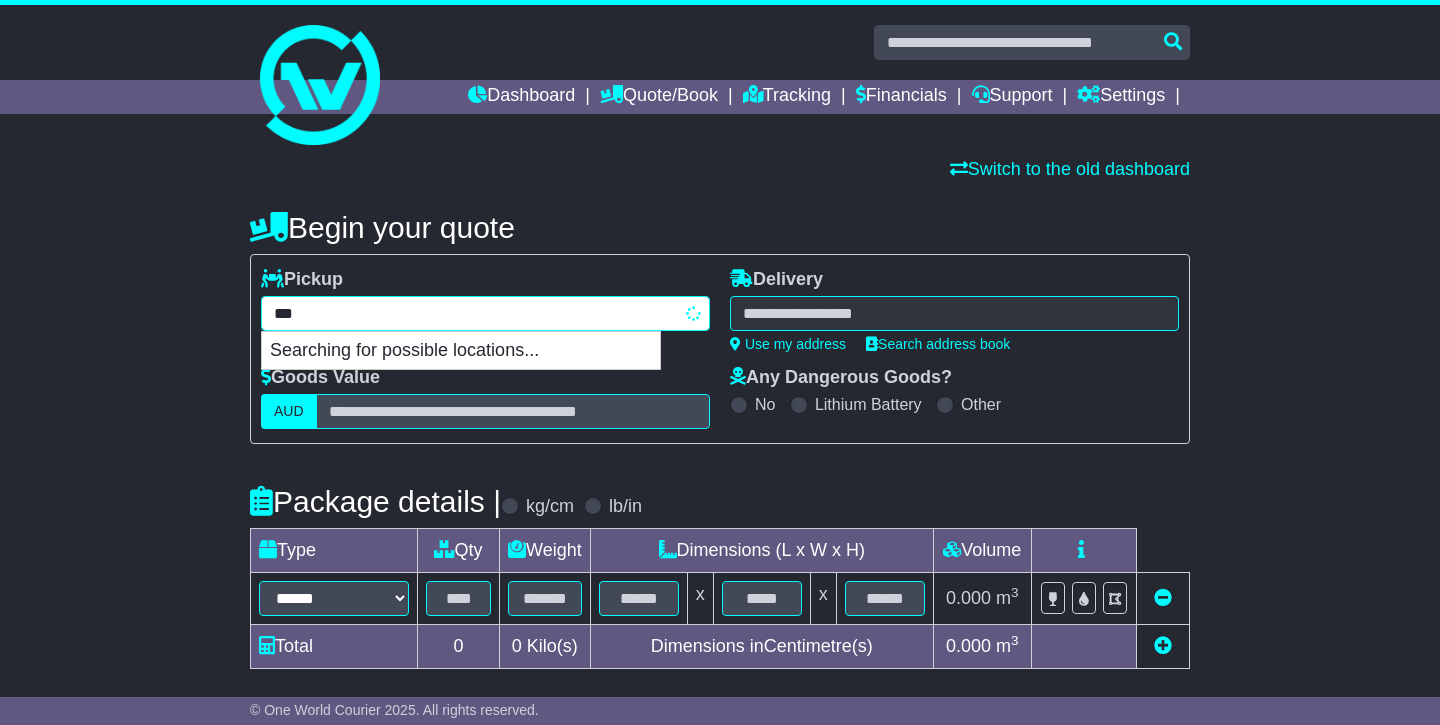 type on "****" 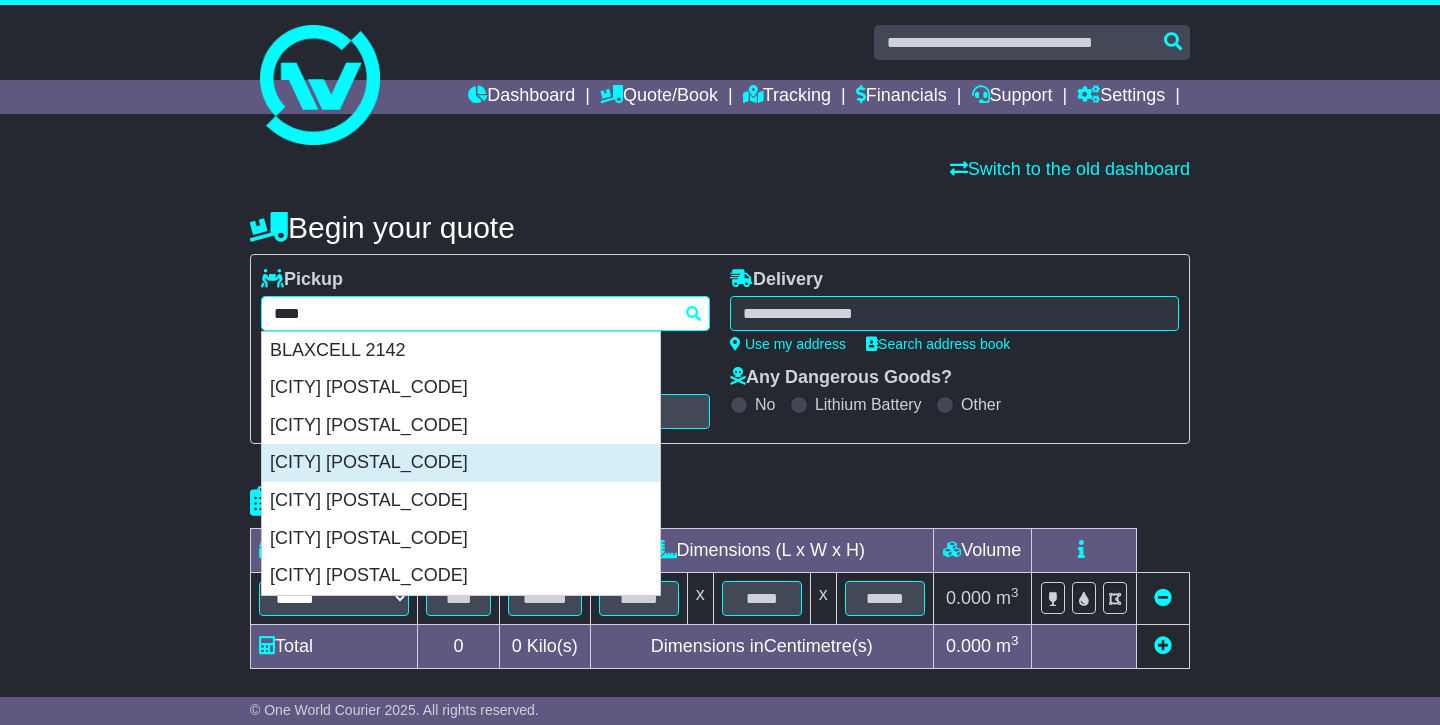click on "[CITY] [POSTAL_CODE]" at bounding box center [461, 463] 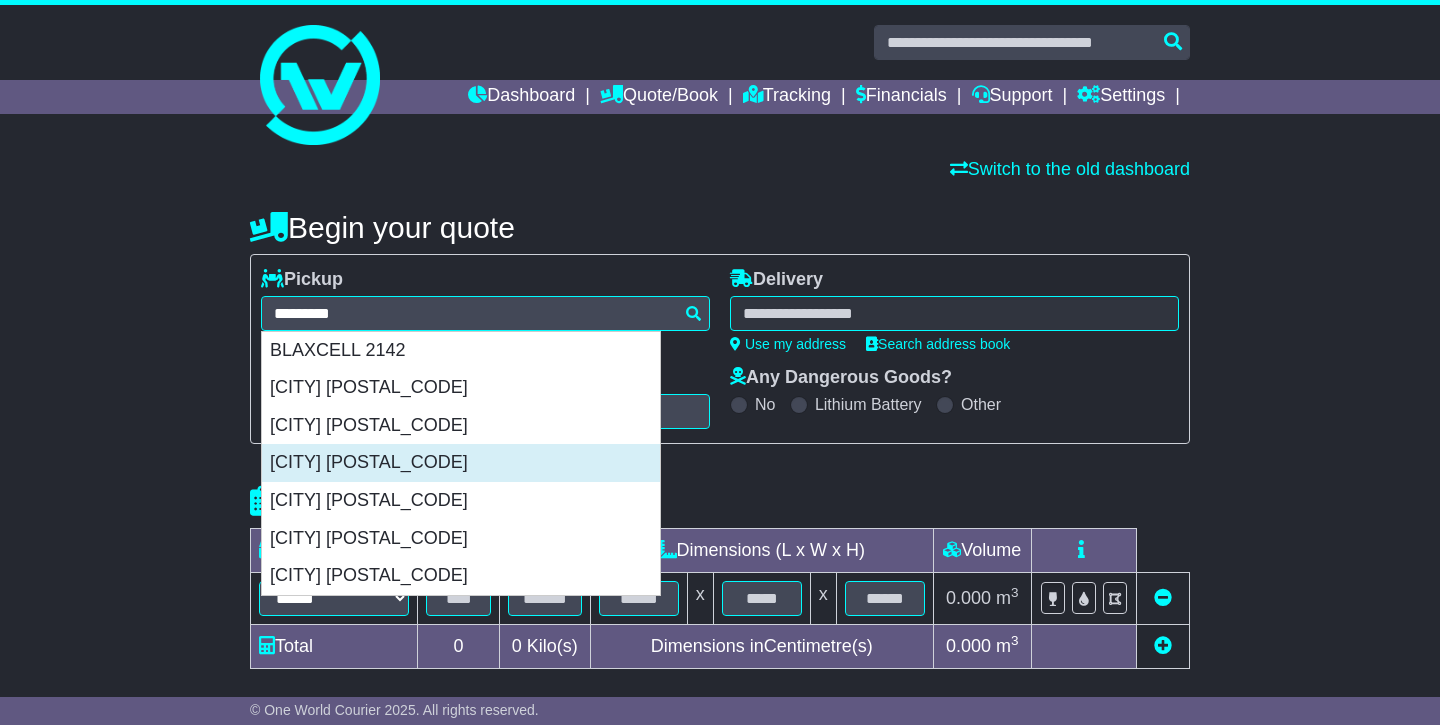 type on "**********" 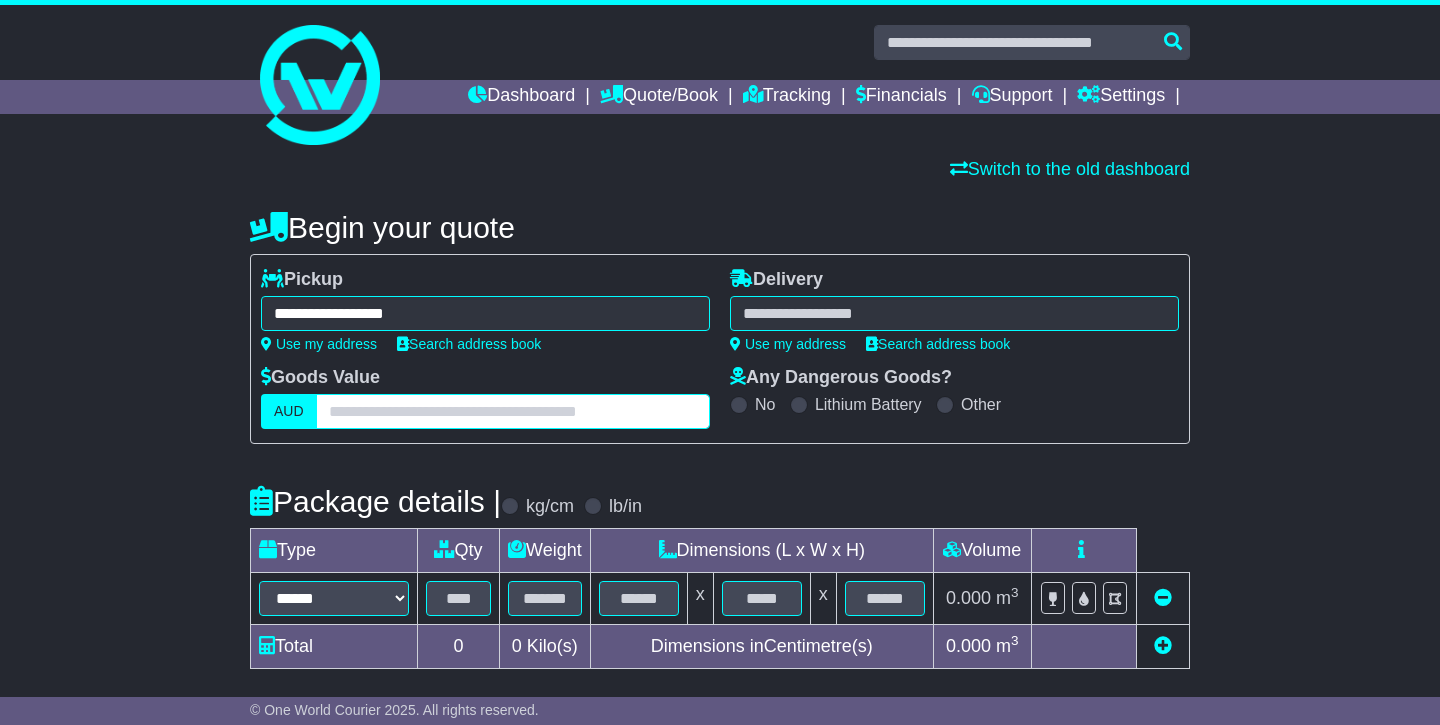 click at bounding box center [513, 411] 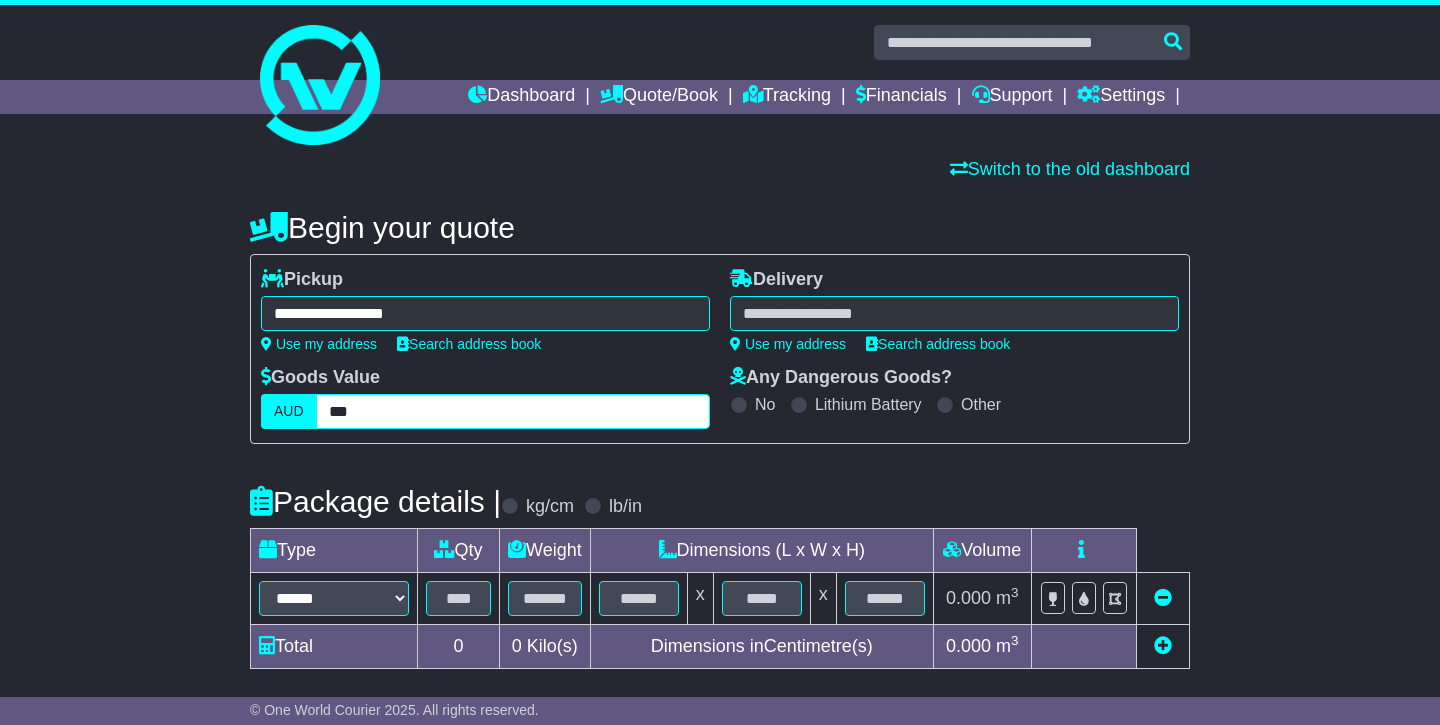 type on "***" 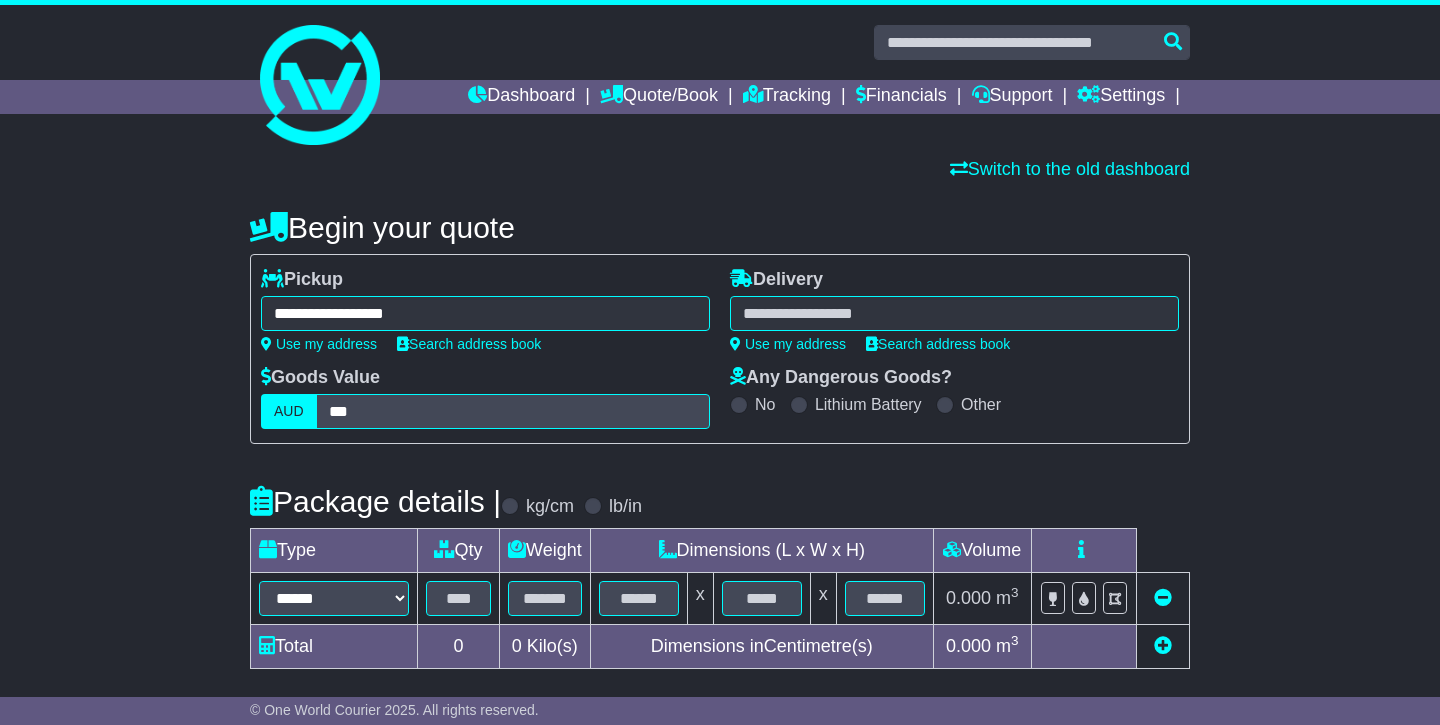 click on "Switch to the old dashboard" at bounding box center (720, 170) 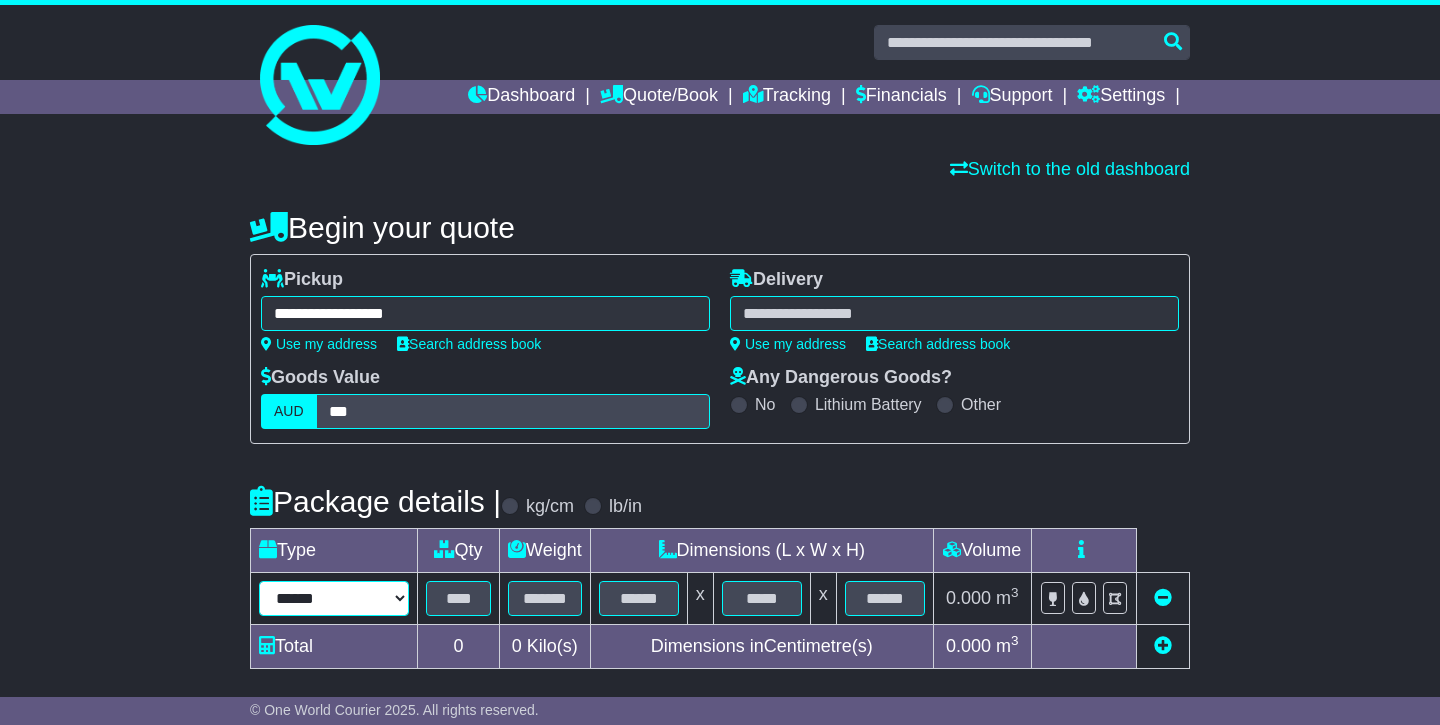 click on "****** ****** *** ******** ***** **** **** ****** *** *******" at bounding box center (334, 598) 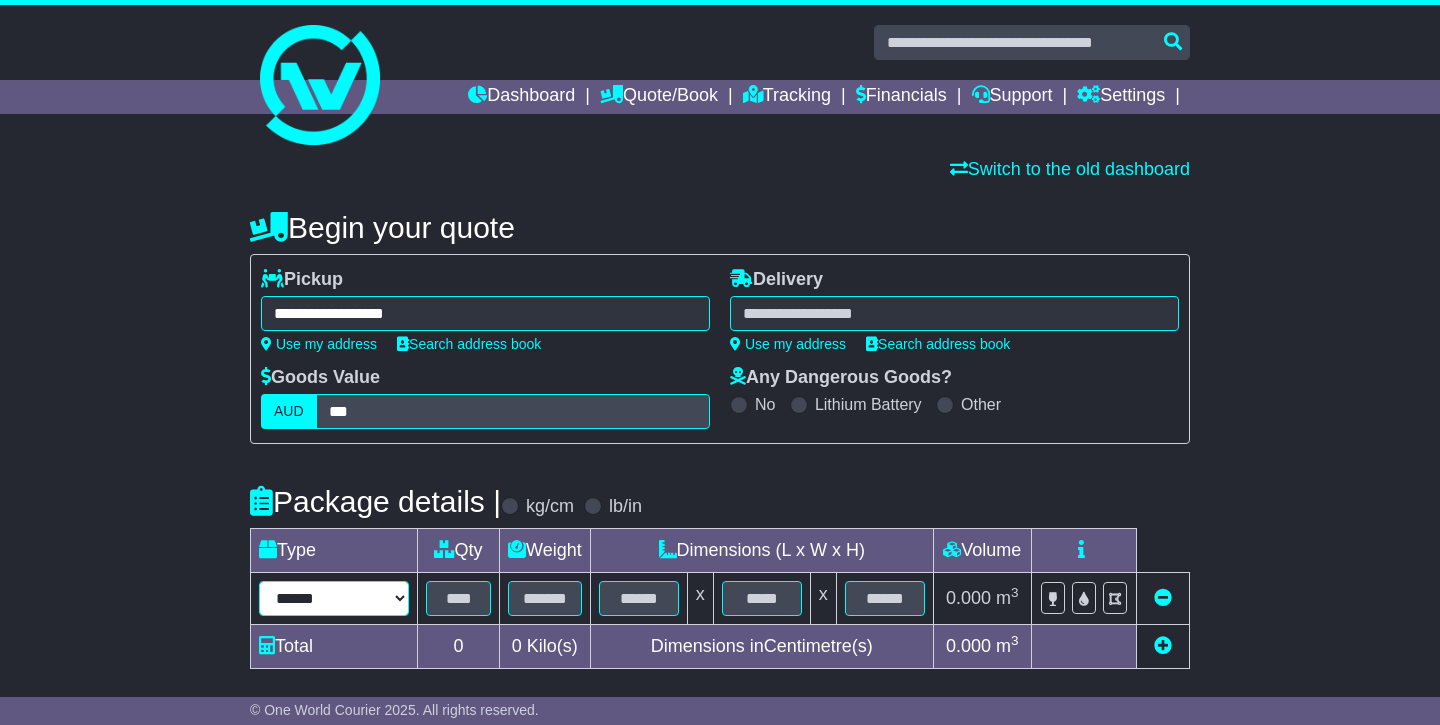 select on "*****" 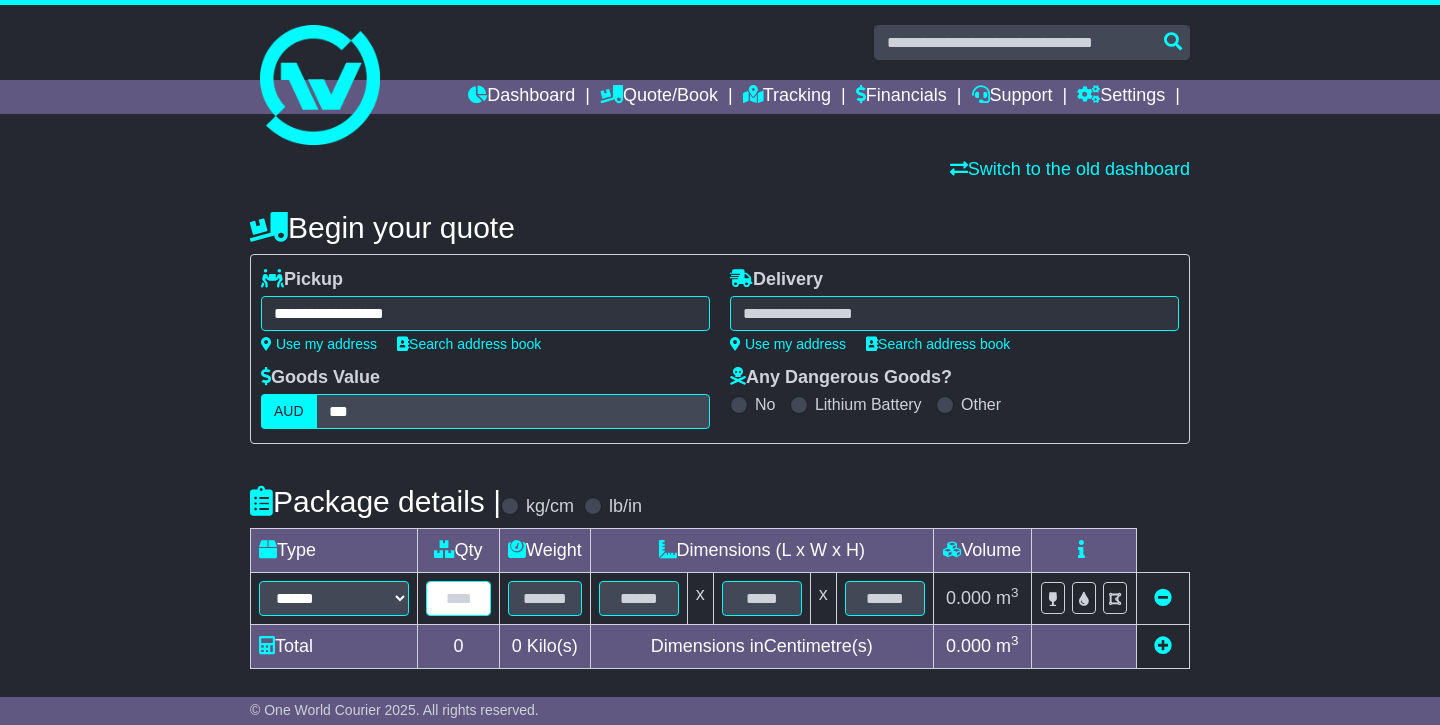 click at bounding box center [458, 598] 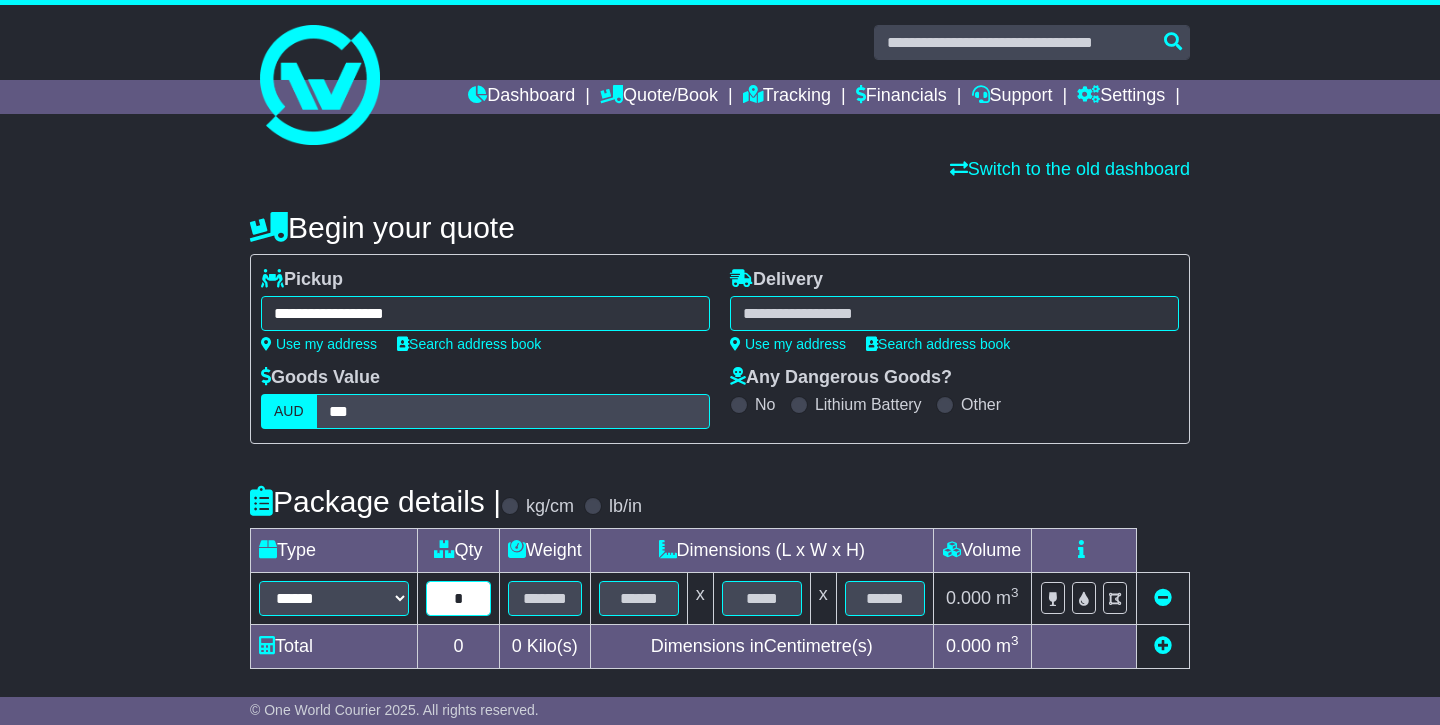 type on "*" 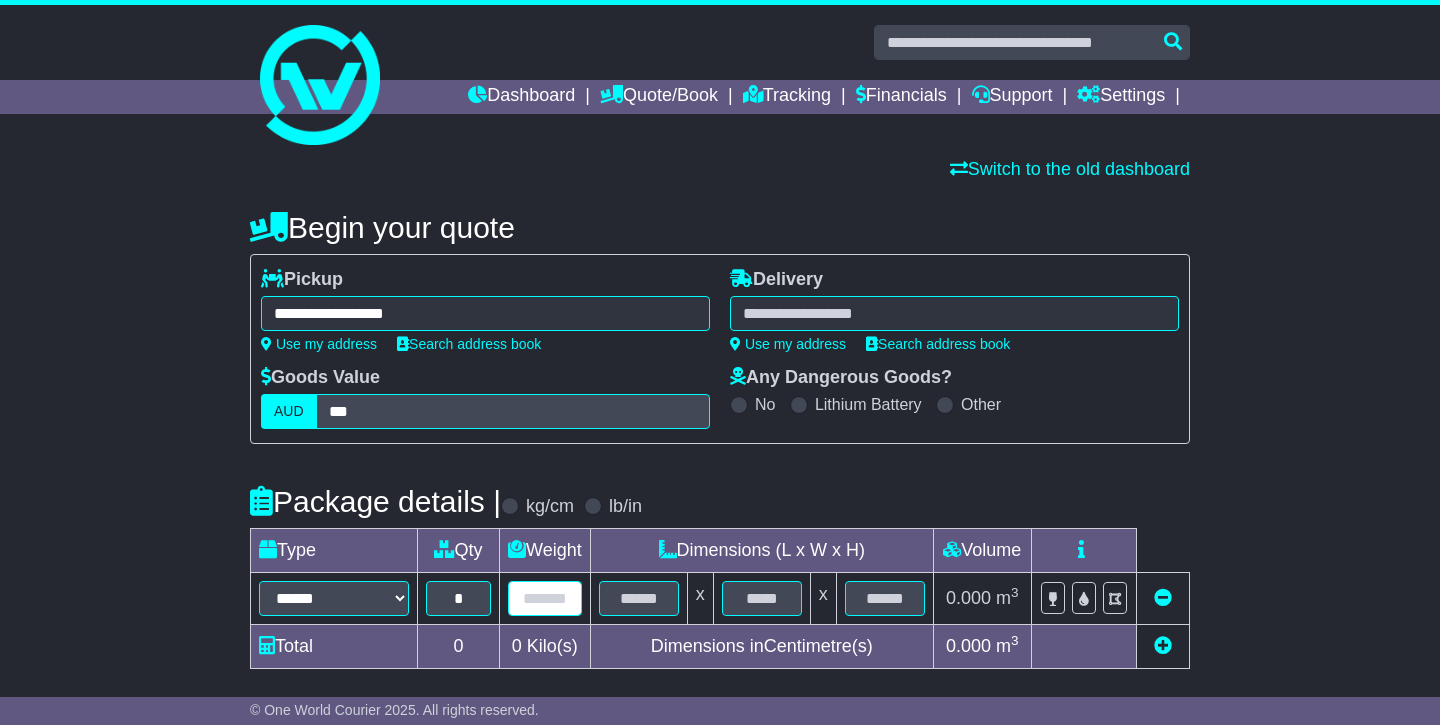 click at bounding box center (545, 598) 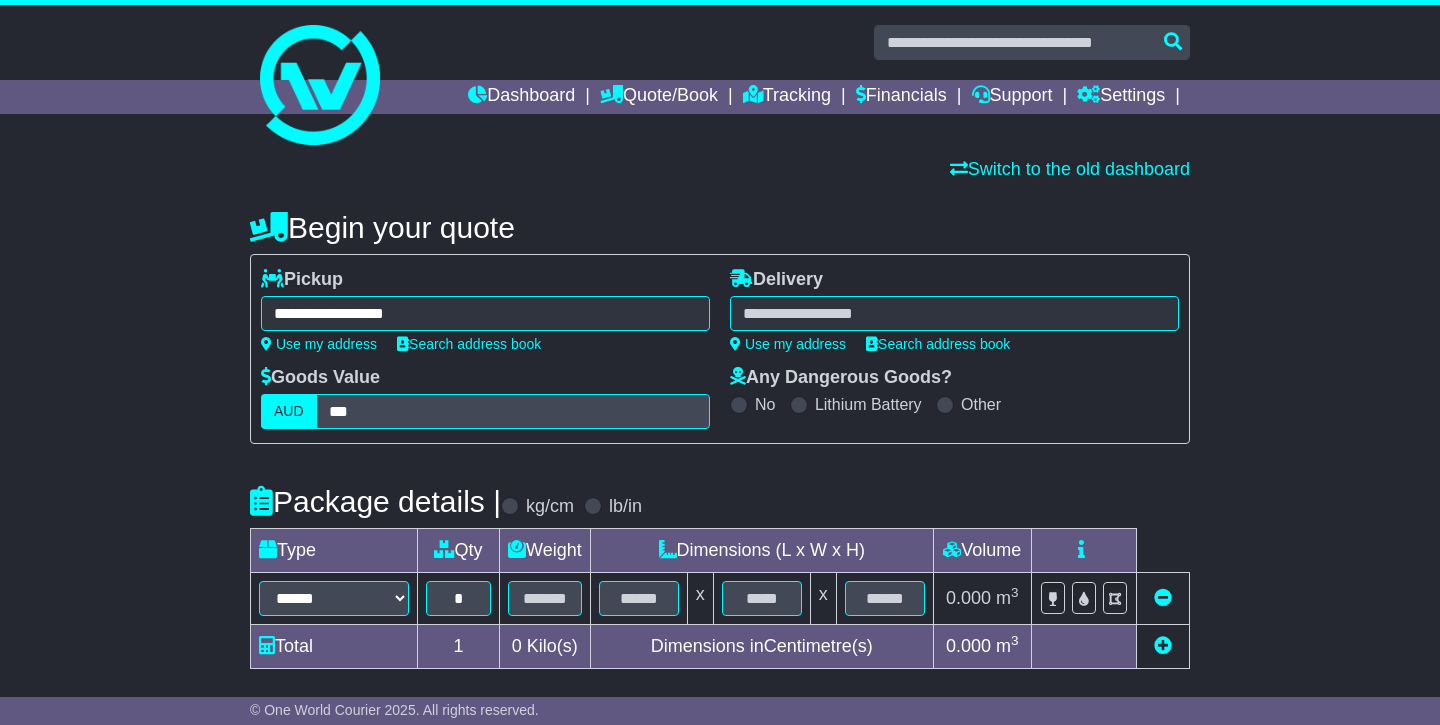 click at bounding box center (954, 313) 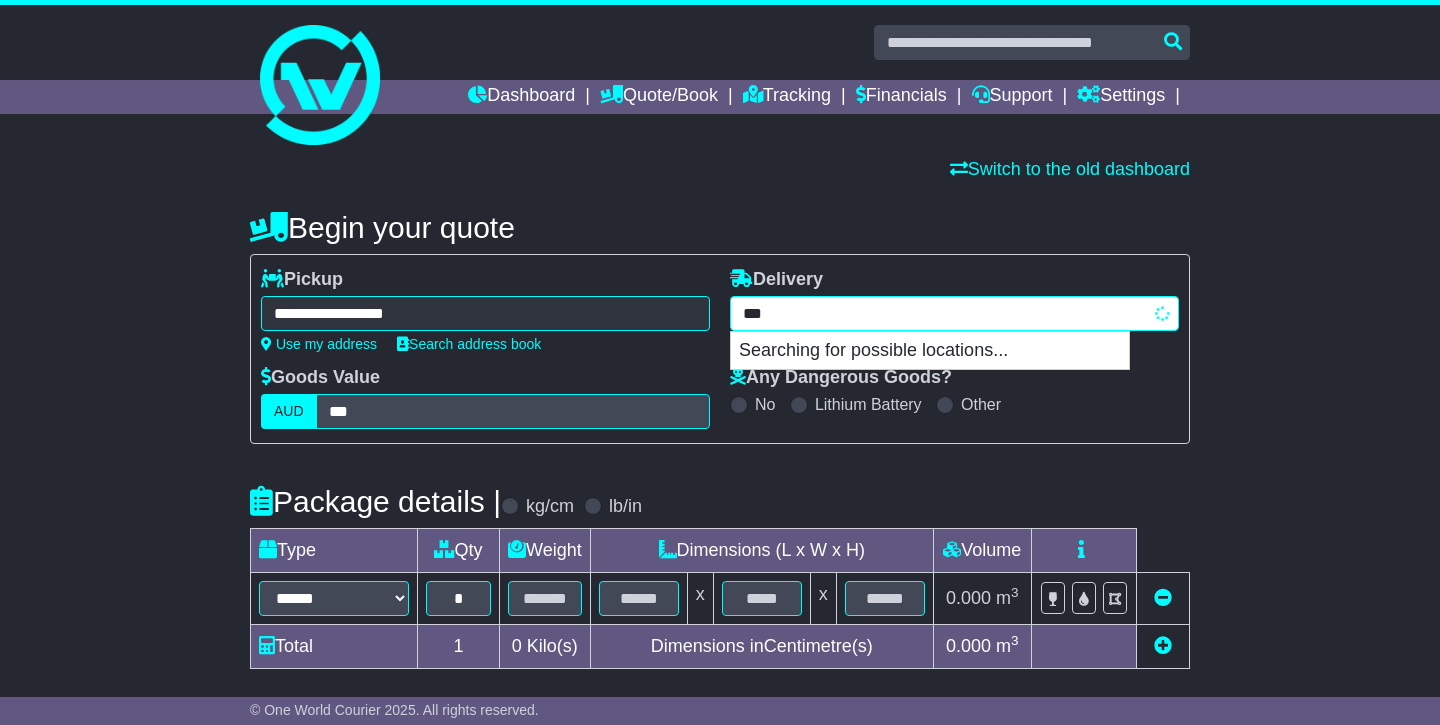 type on "****" 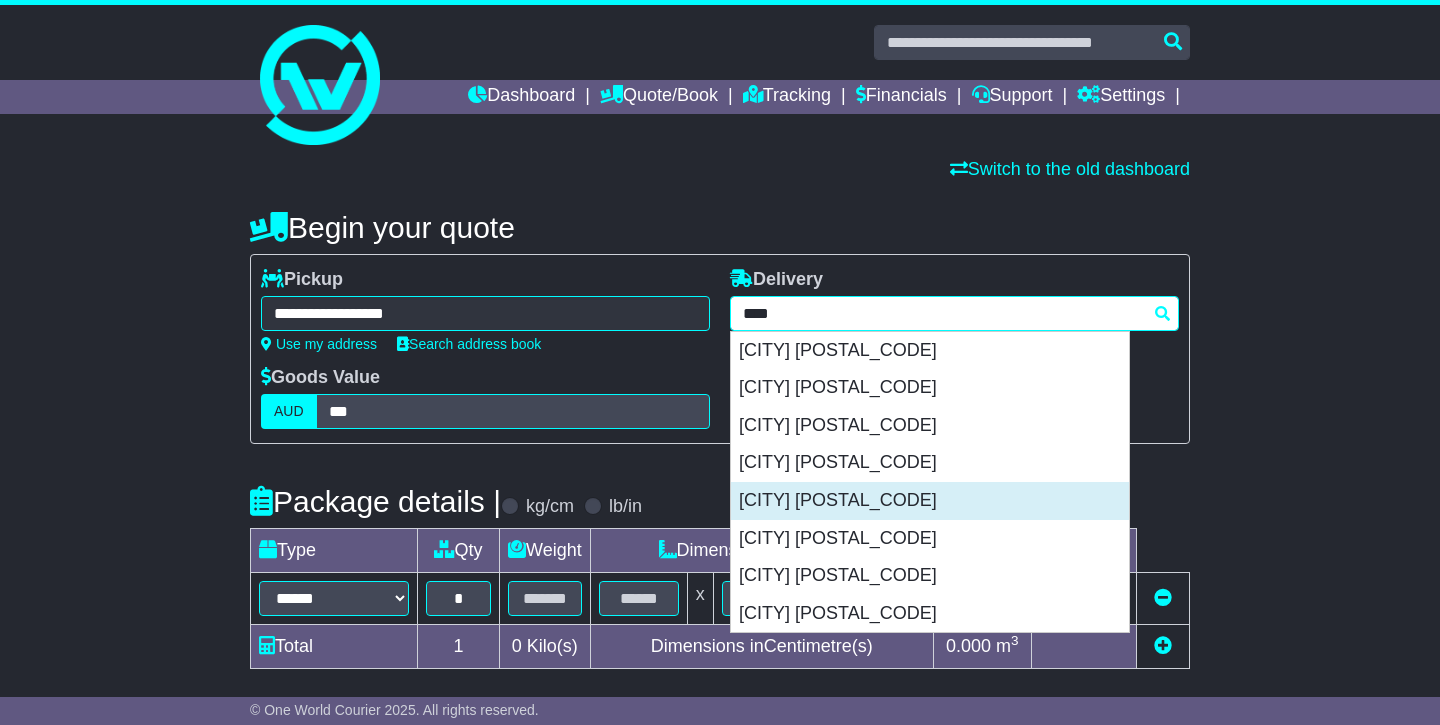 click on "MOREE 2400" at bounding box center (930, 501) 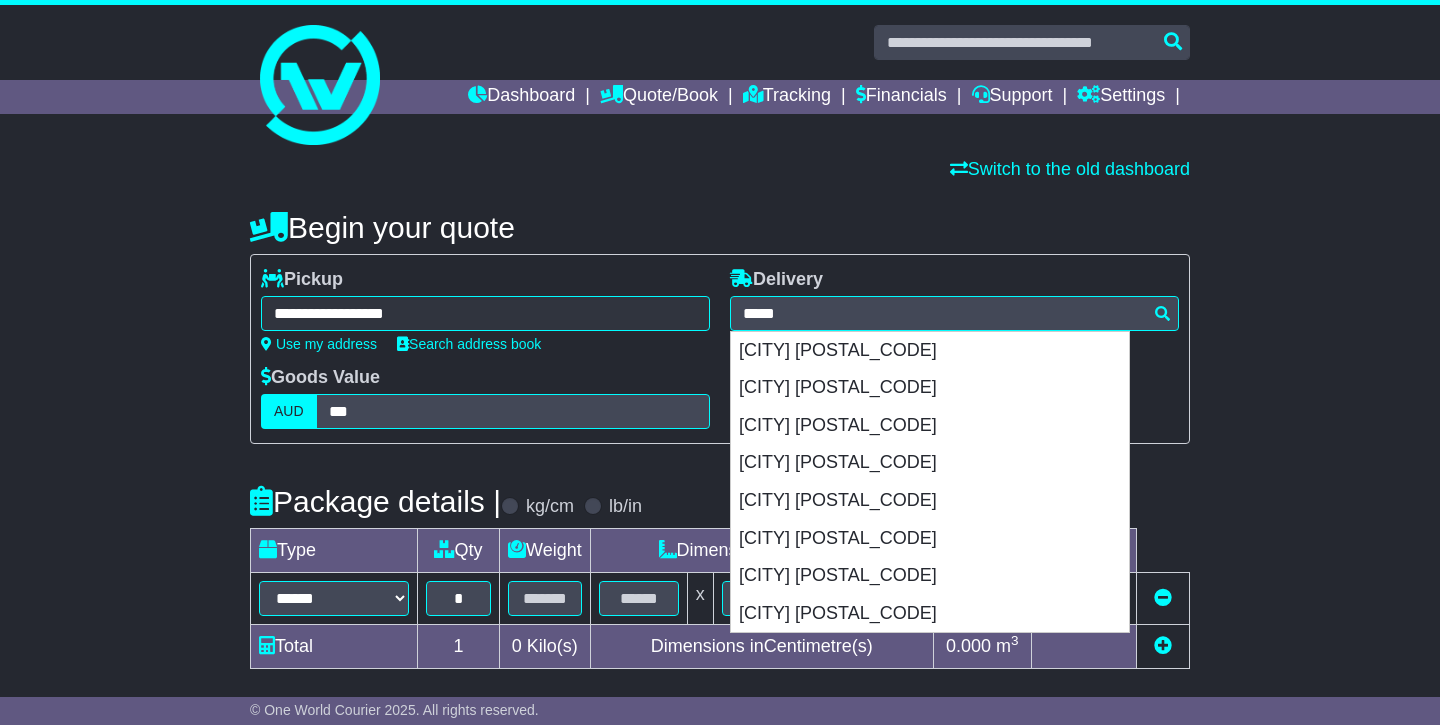 type on "**********" 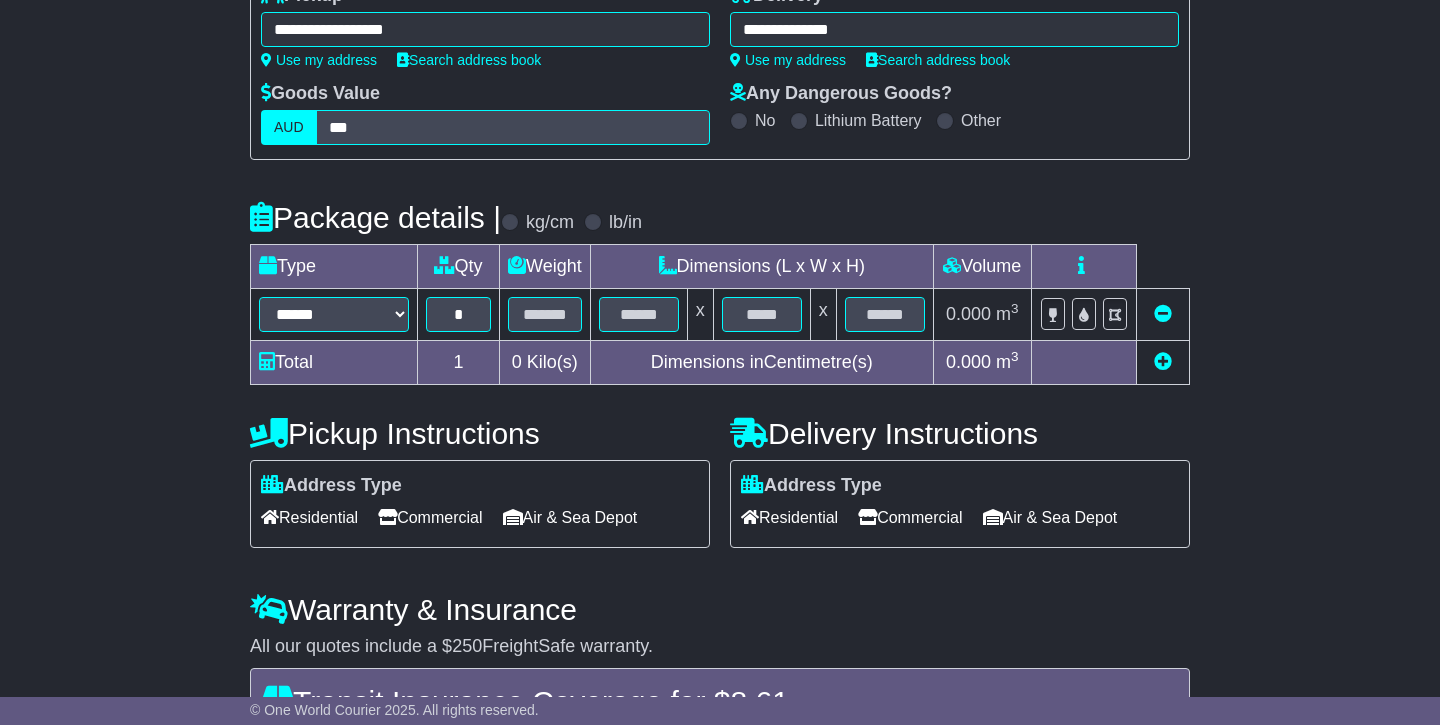 scroll, scrollTop: 287, scrollLeft: 0, axis: vertical 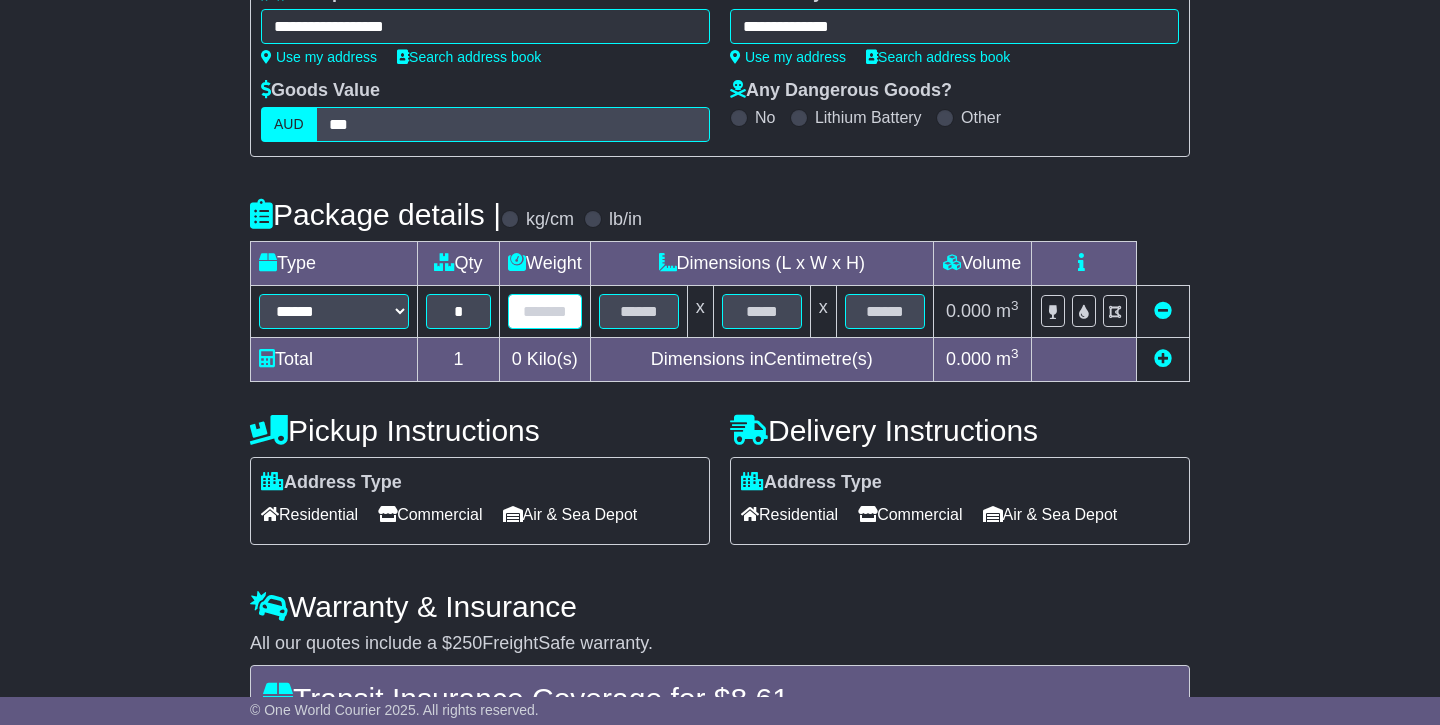 click at bounding box center [545, 311] 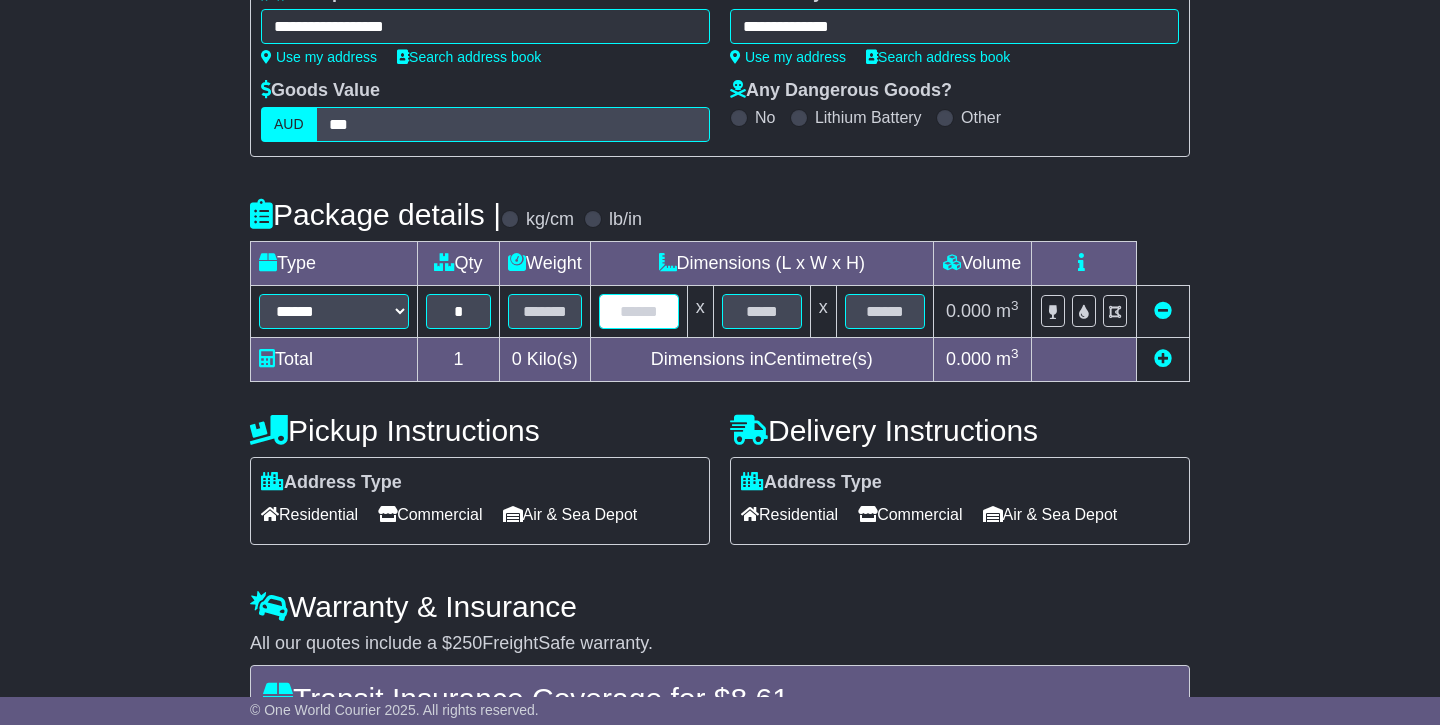 click at bounding box center [639, 311] 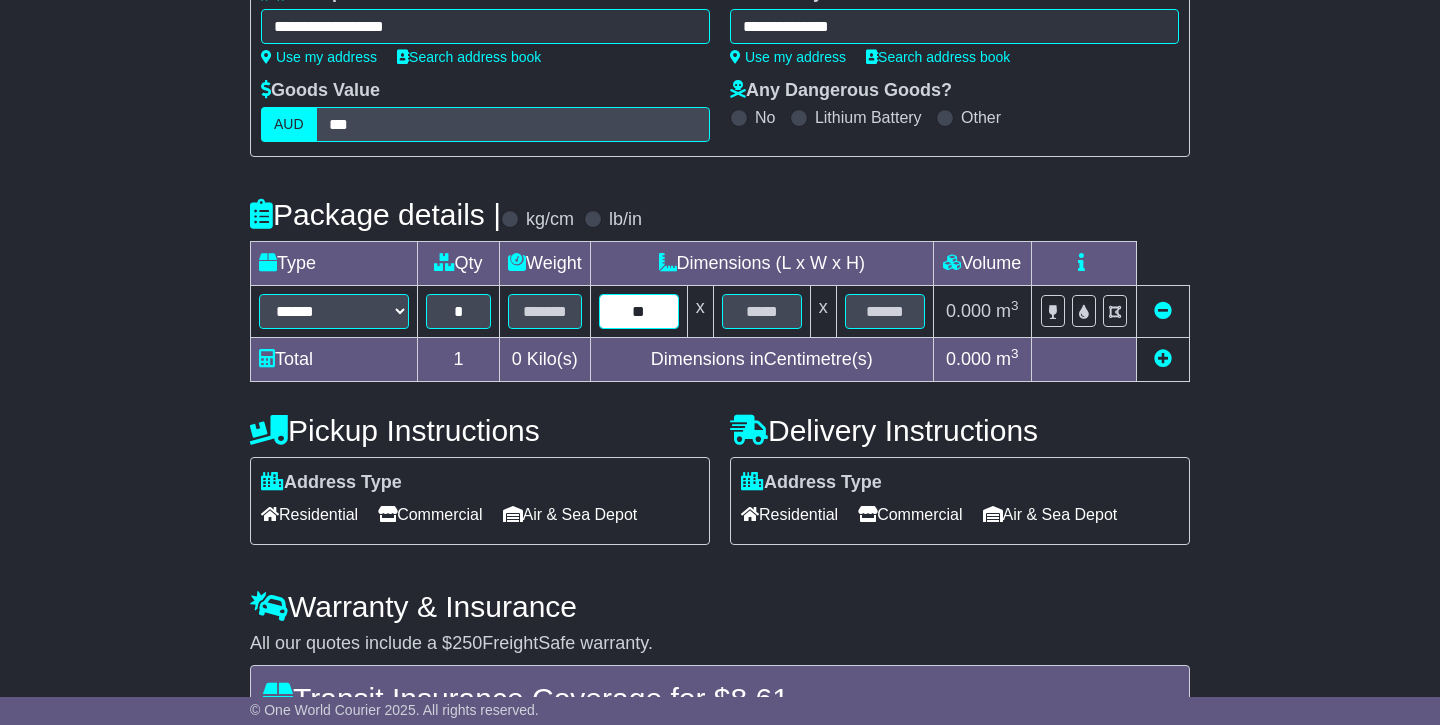 type on "**" 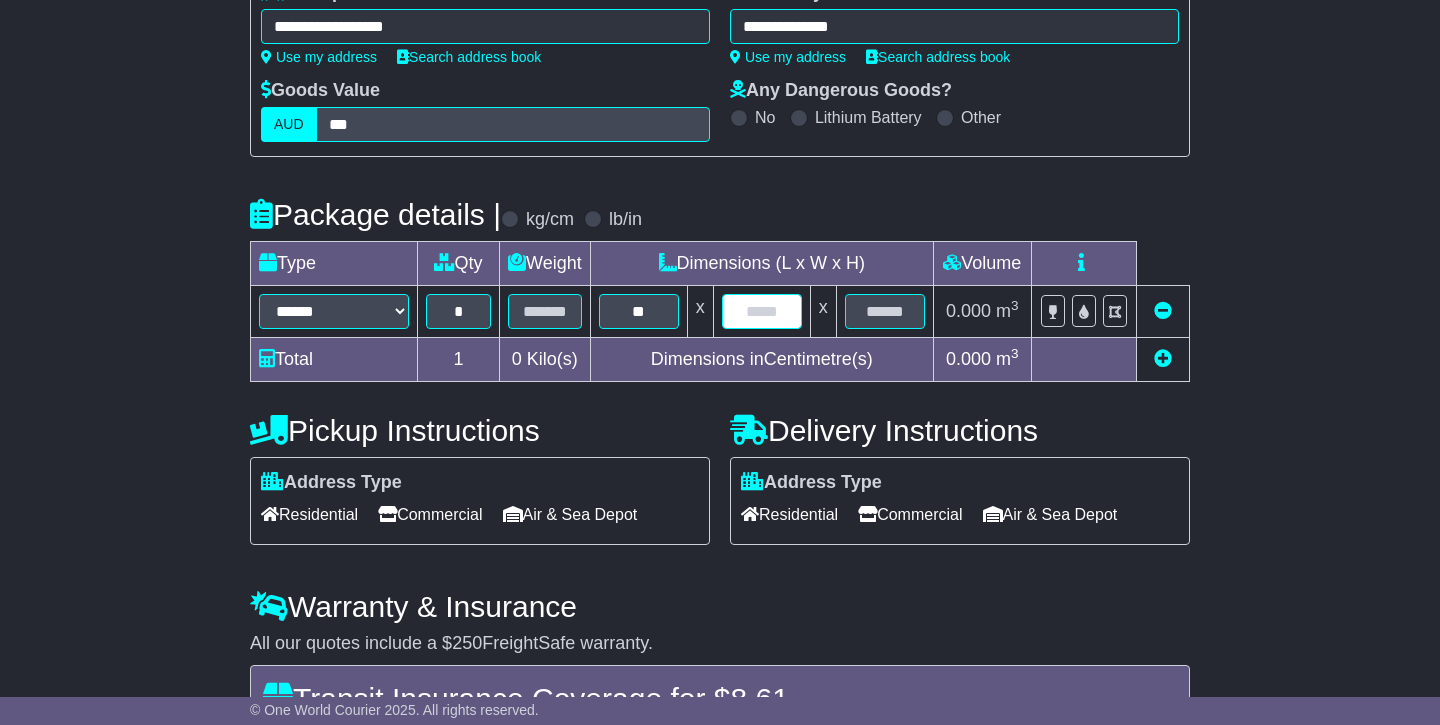 click at bounding box center [762, 311] 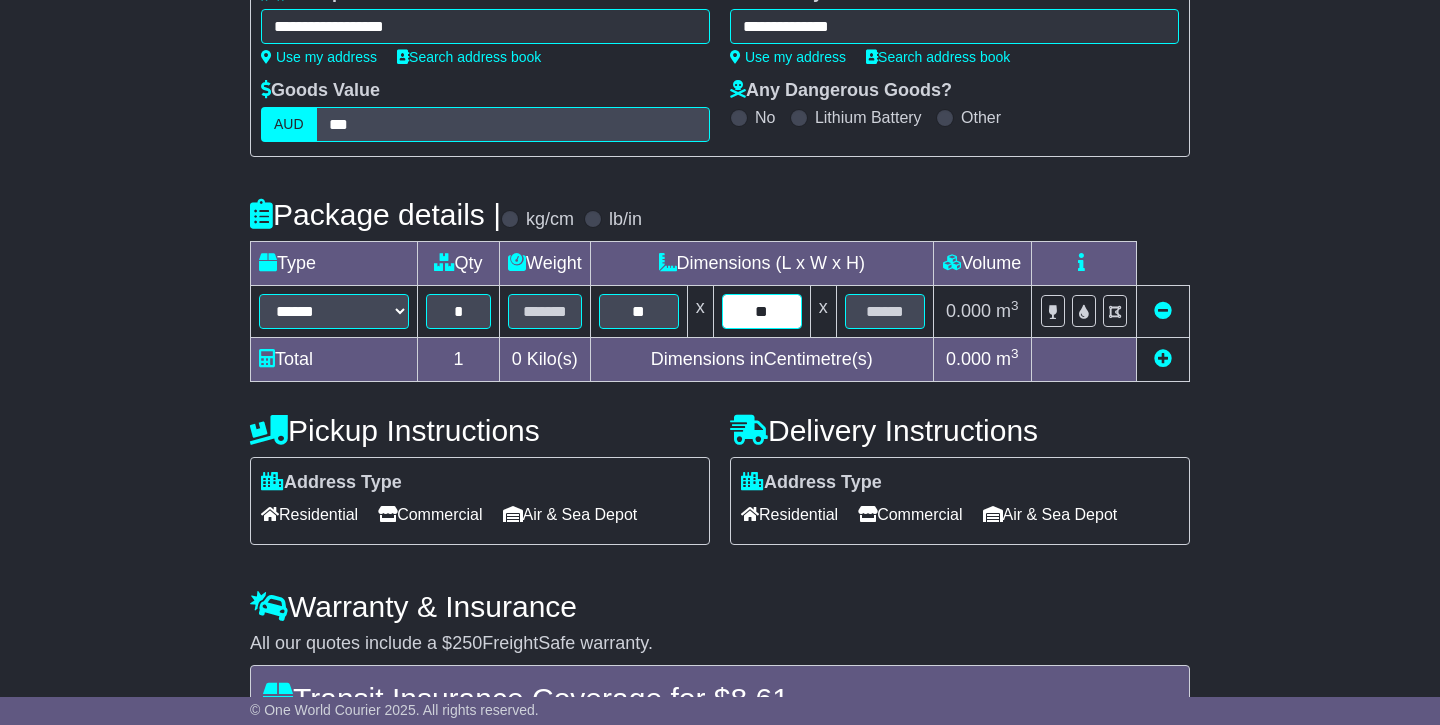 type on "**" 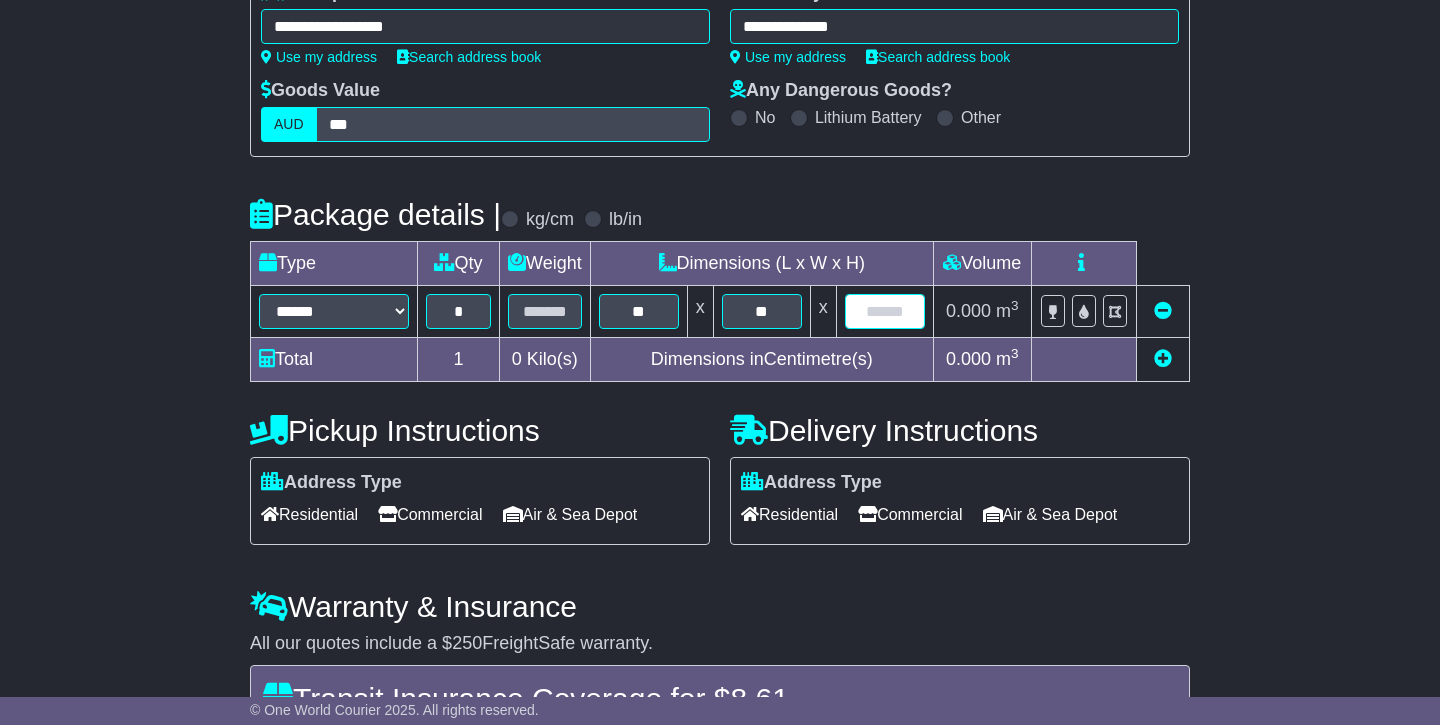 click at bounding box center [885, 311] 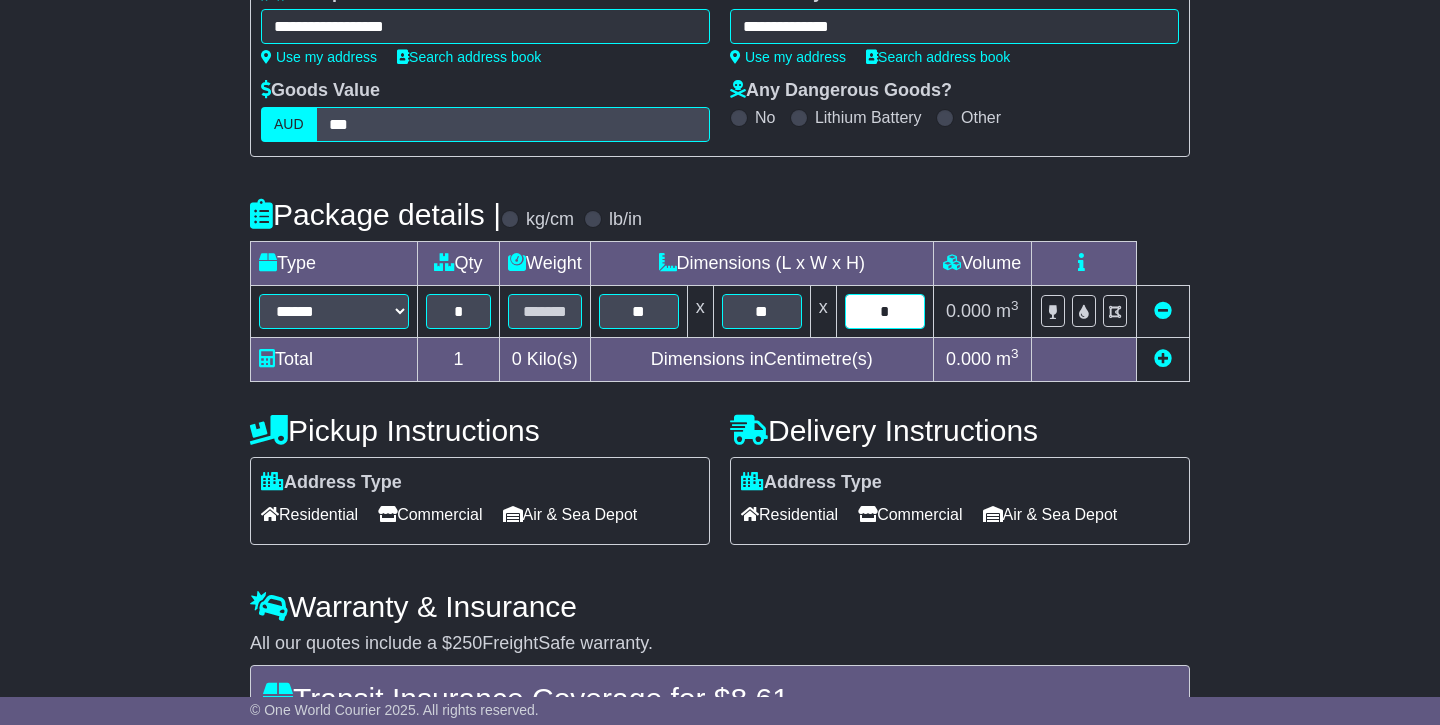type on "*" 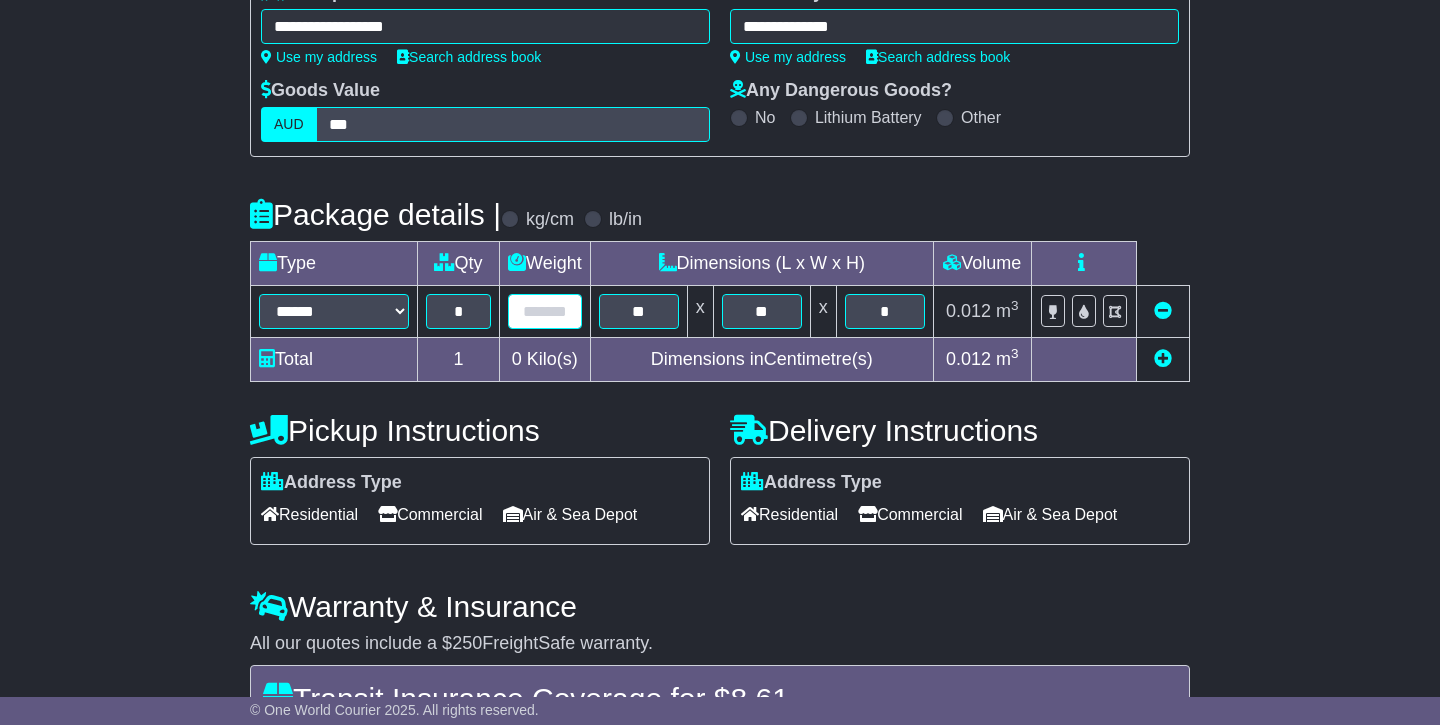 click at bounding box center (545, 311) 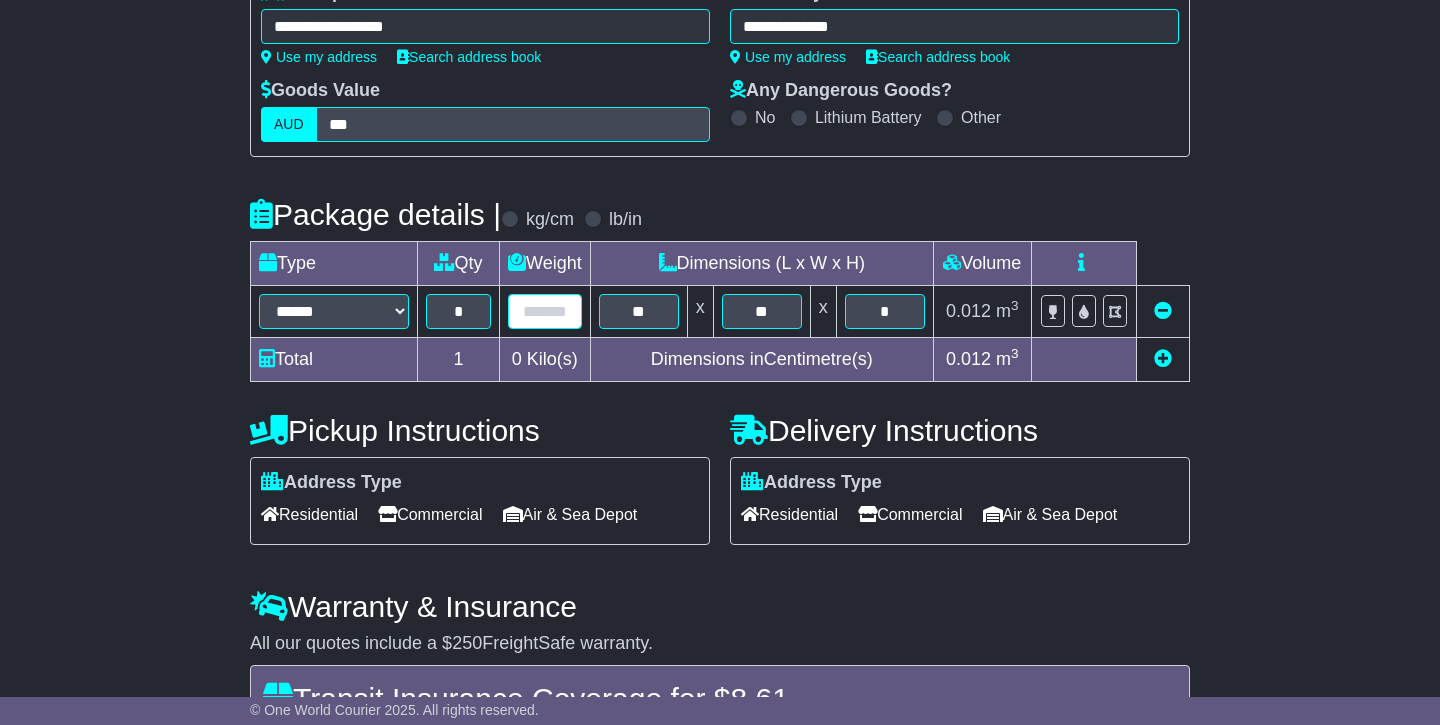 click at bounding box center [545, 311] 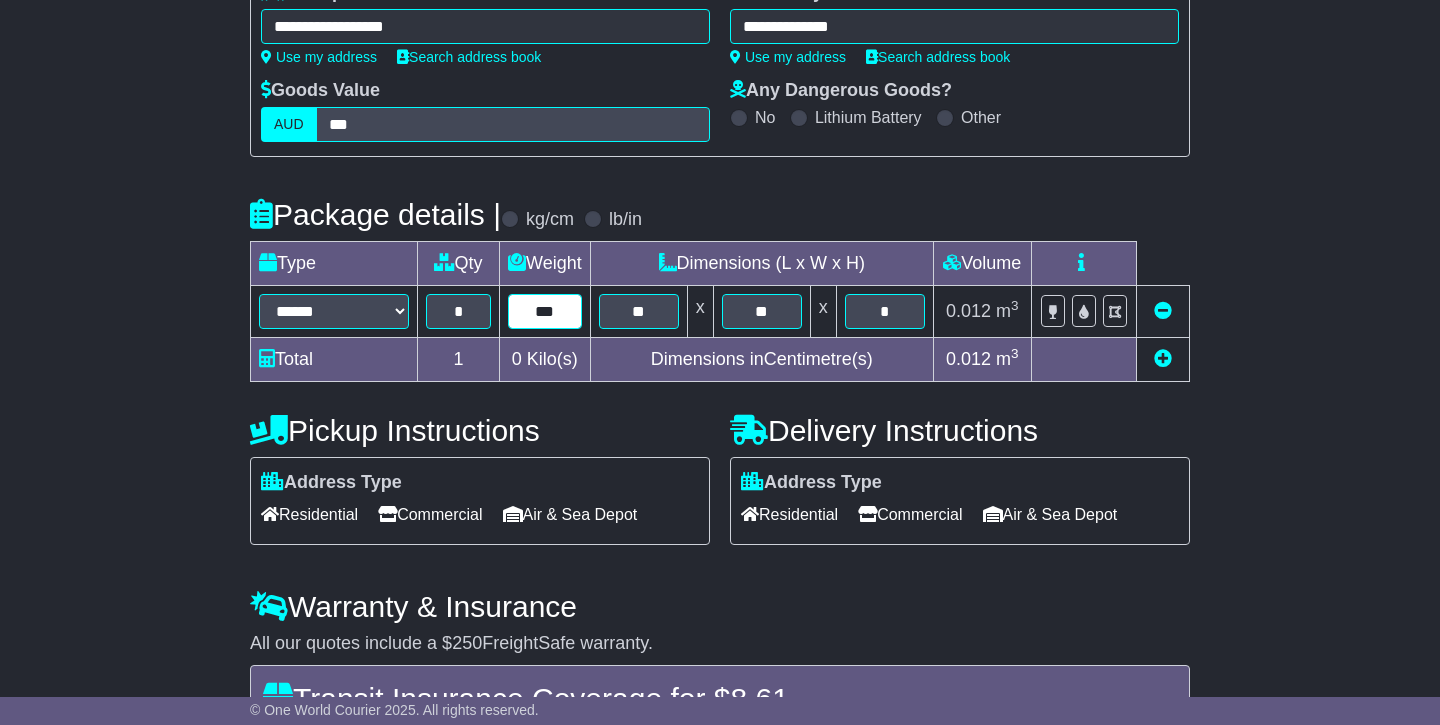 type on "***" 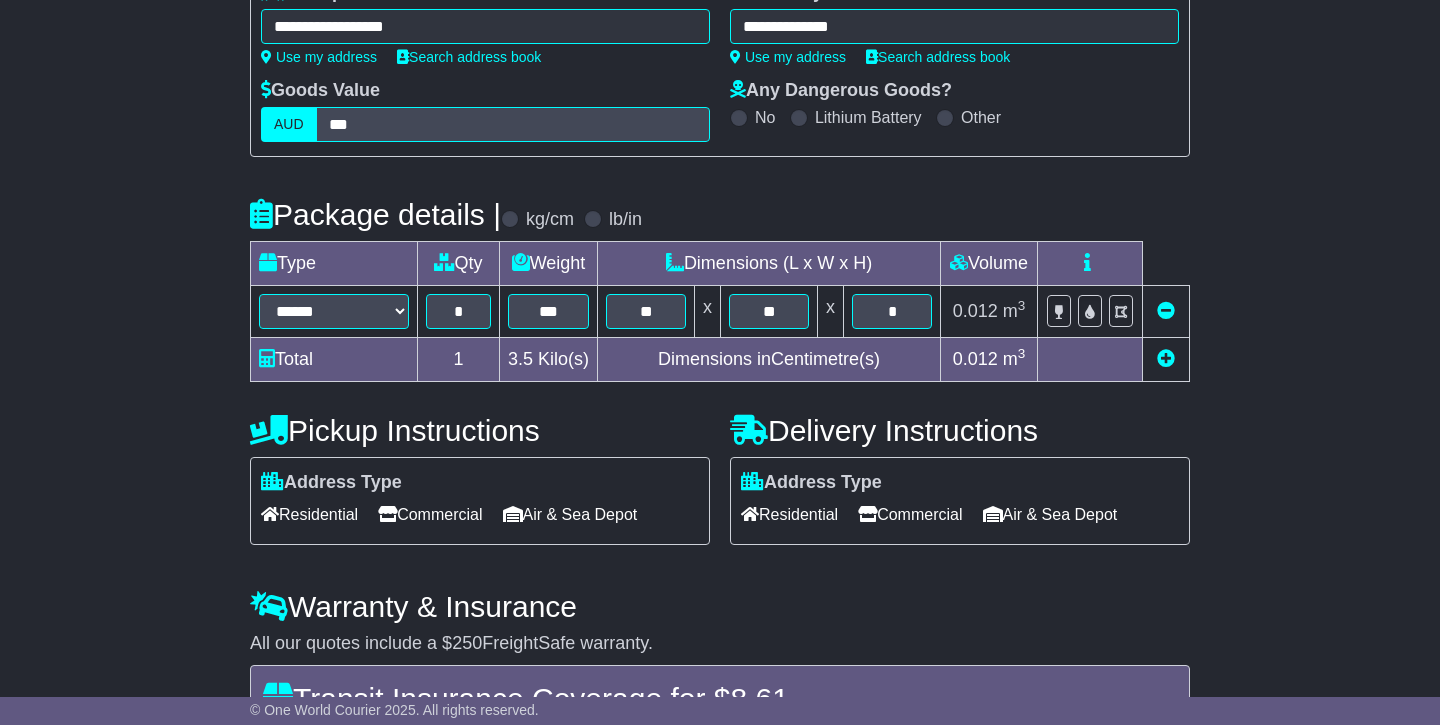 click on "Residential" at bounding box center [309, 514] 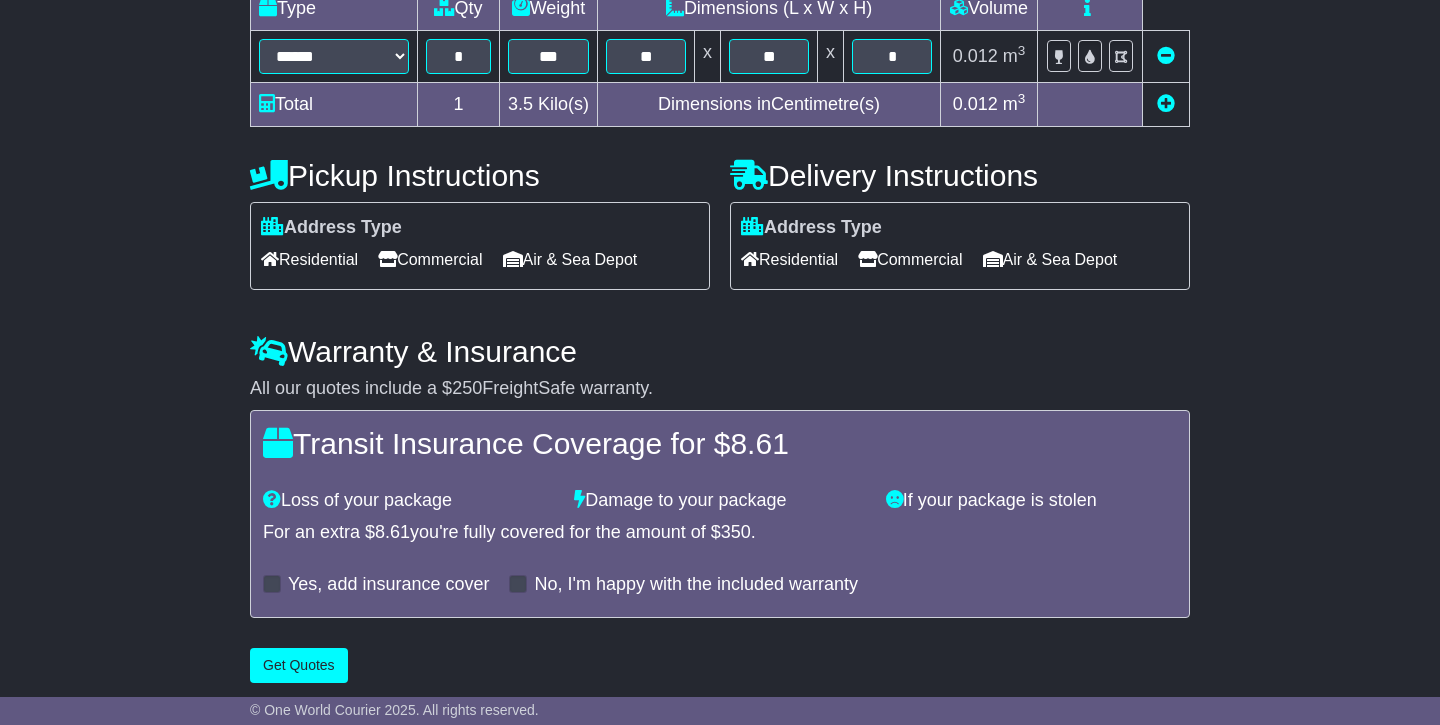 scroll, scrollTop: 546, scrollLeft: 0, axis: vertical 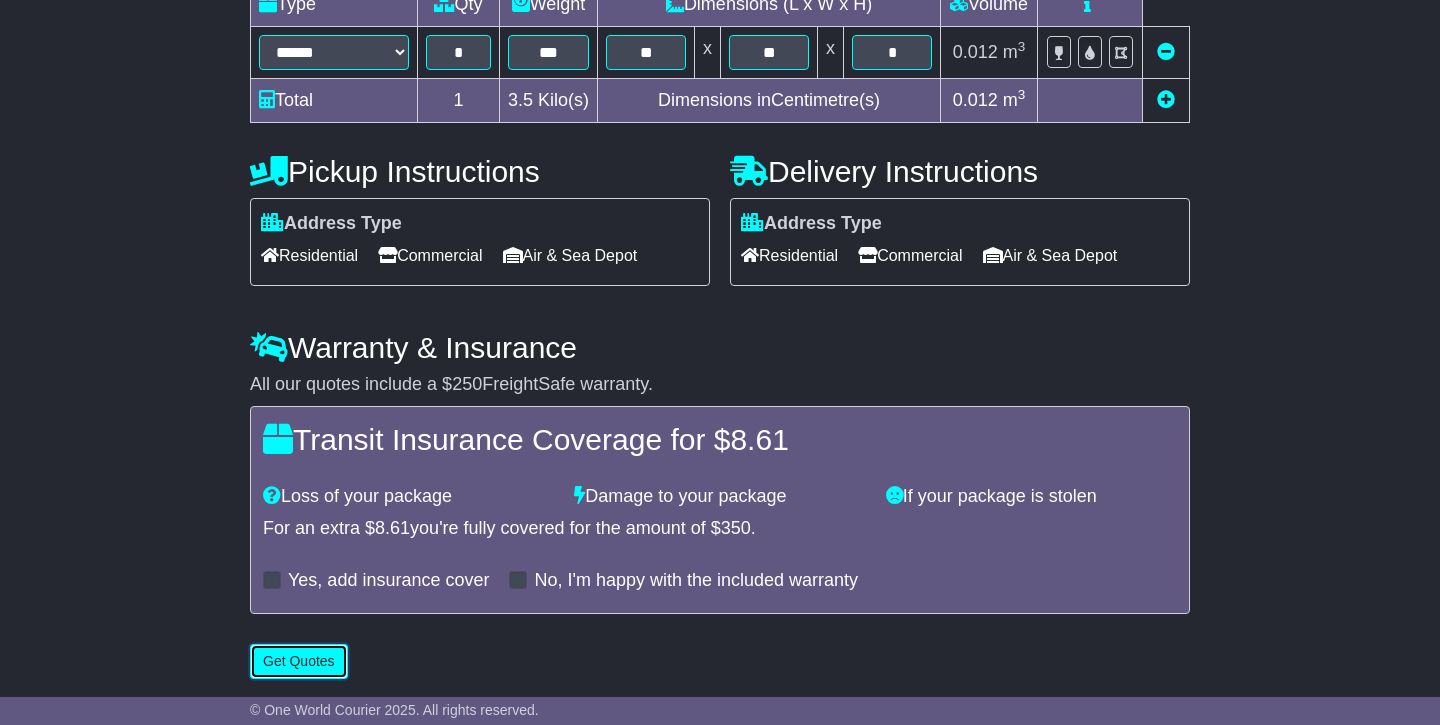 click on "Get Quotes" at bounding box center (299, 661) 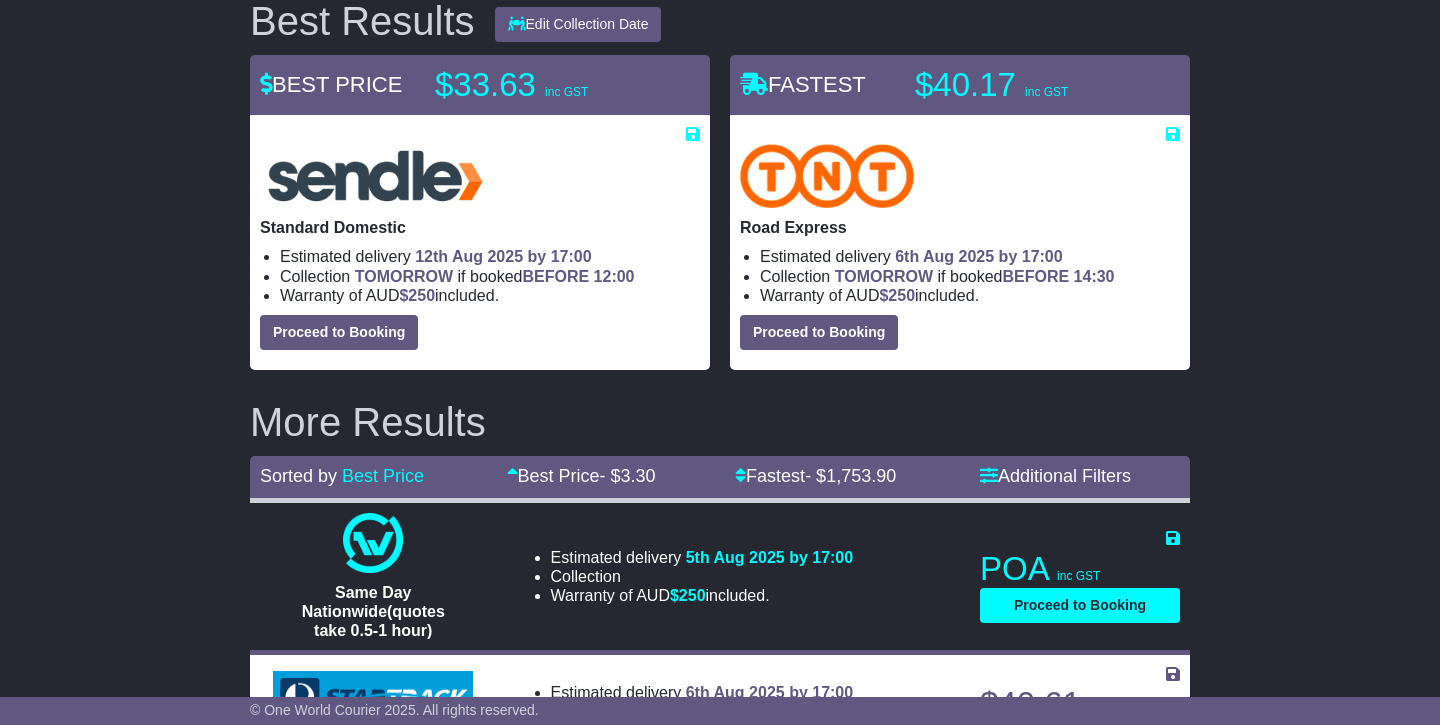 scroll, scrollTop: 193, scrollLeft: 0, axis: vertical 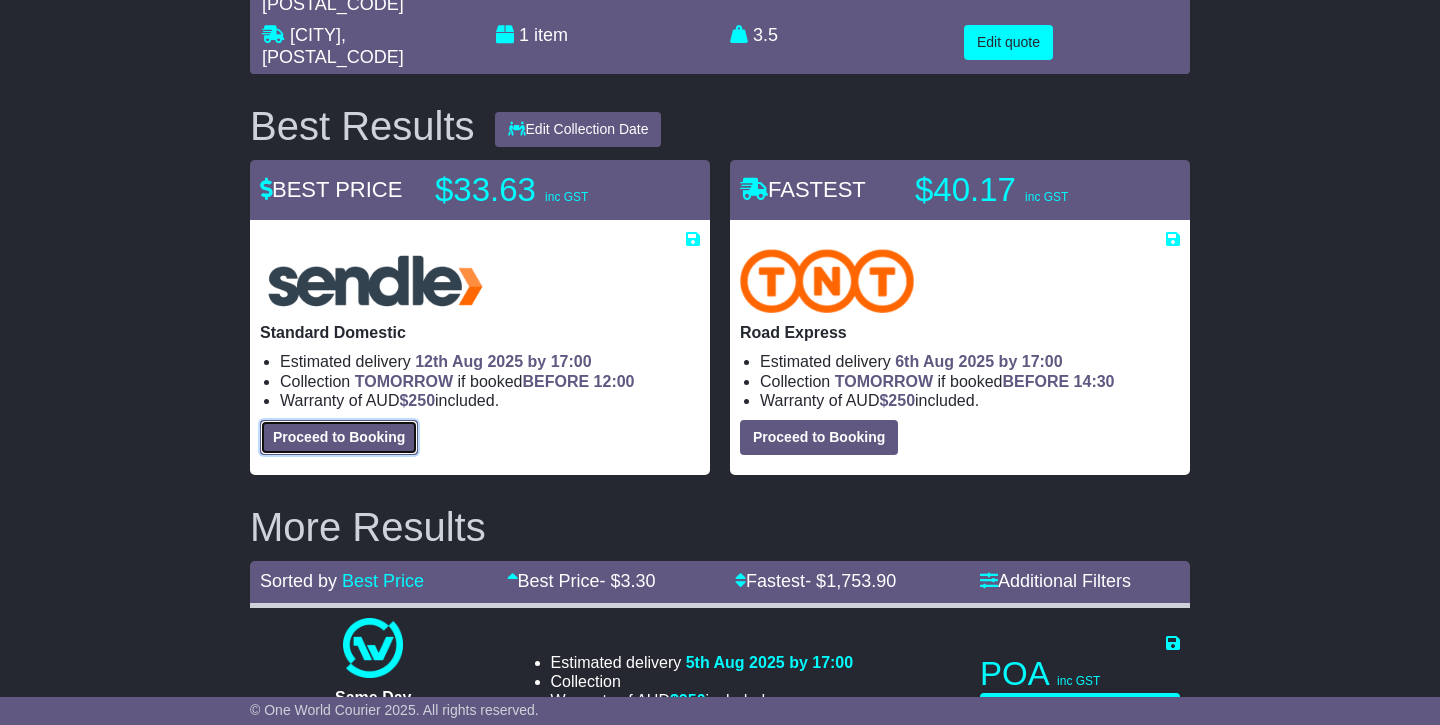 click on "Proceed to Booking" at bounding box center [339, 437] 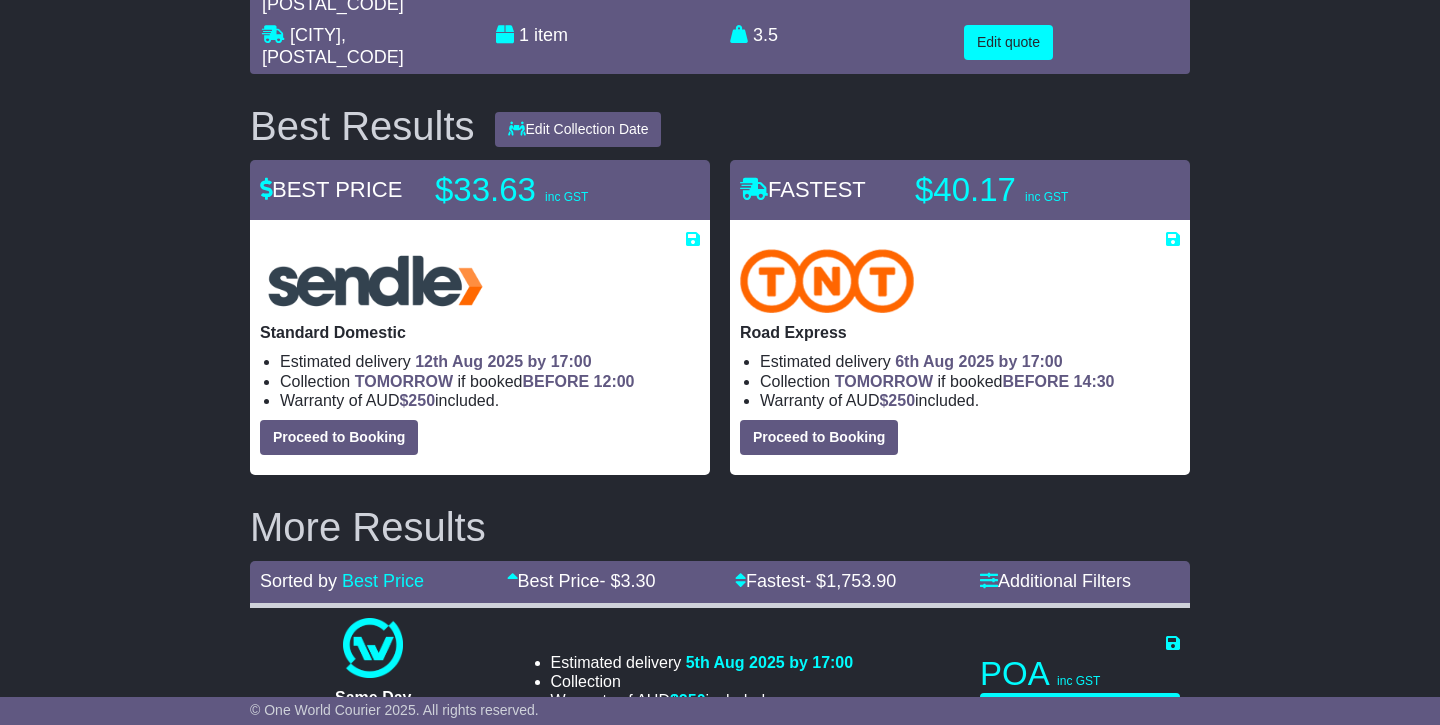 select on "**********" 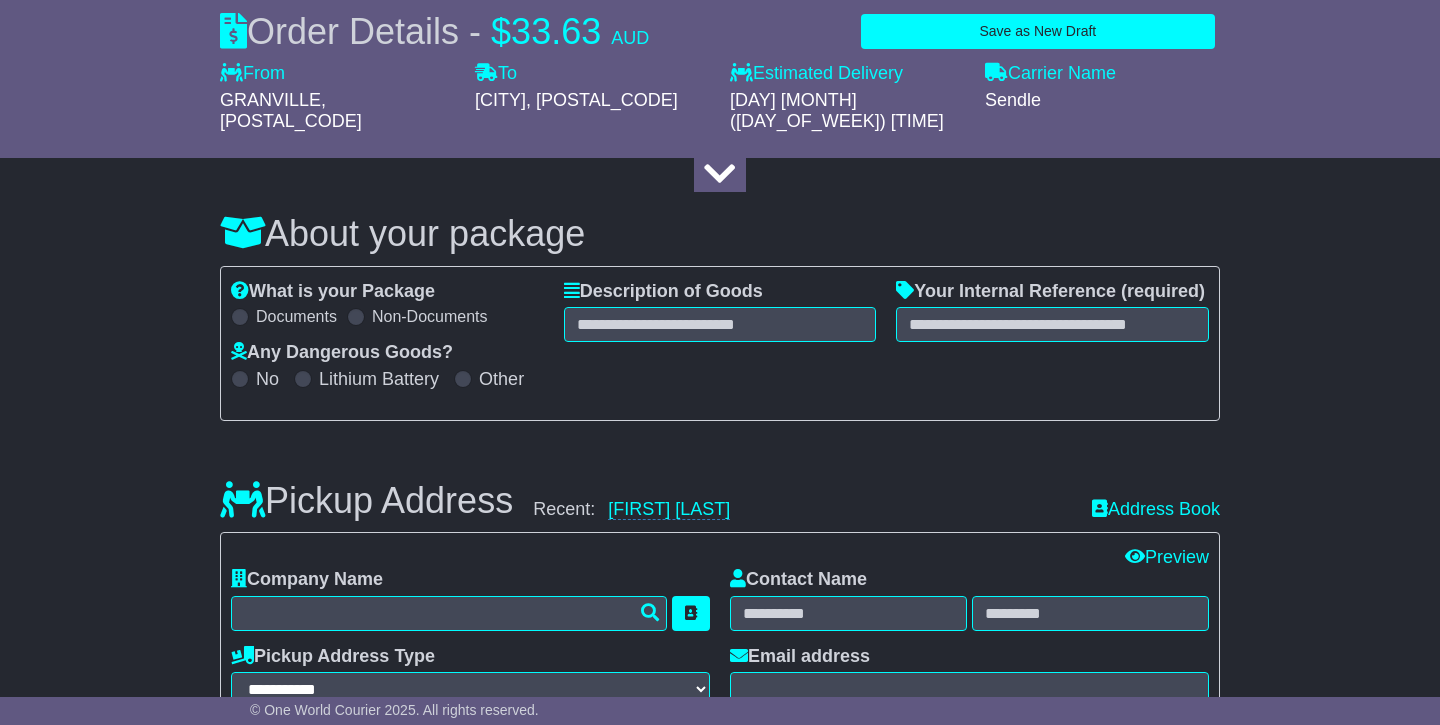 select 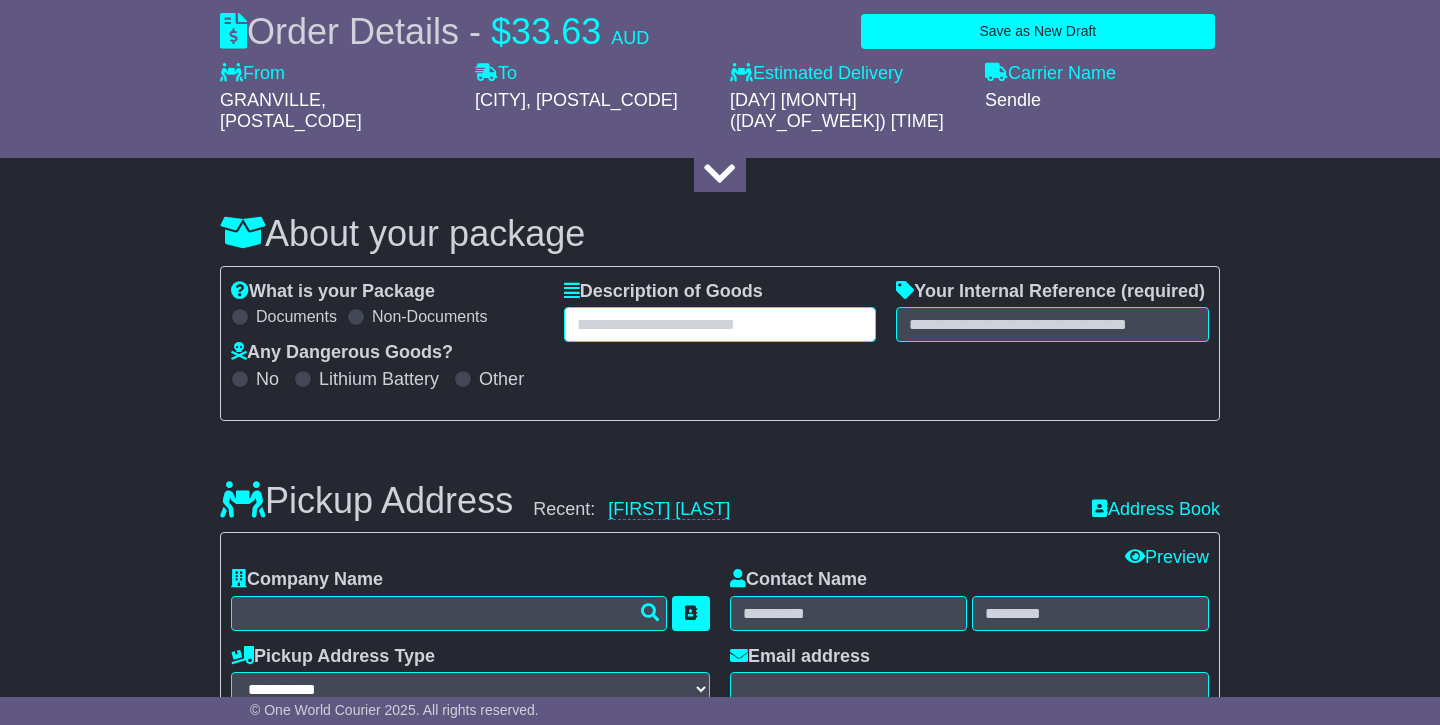 click at bounding box center [720, 324] 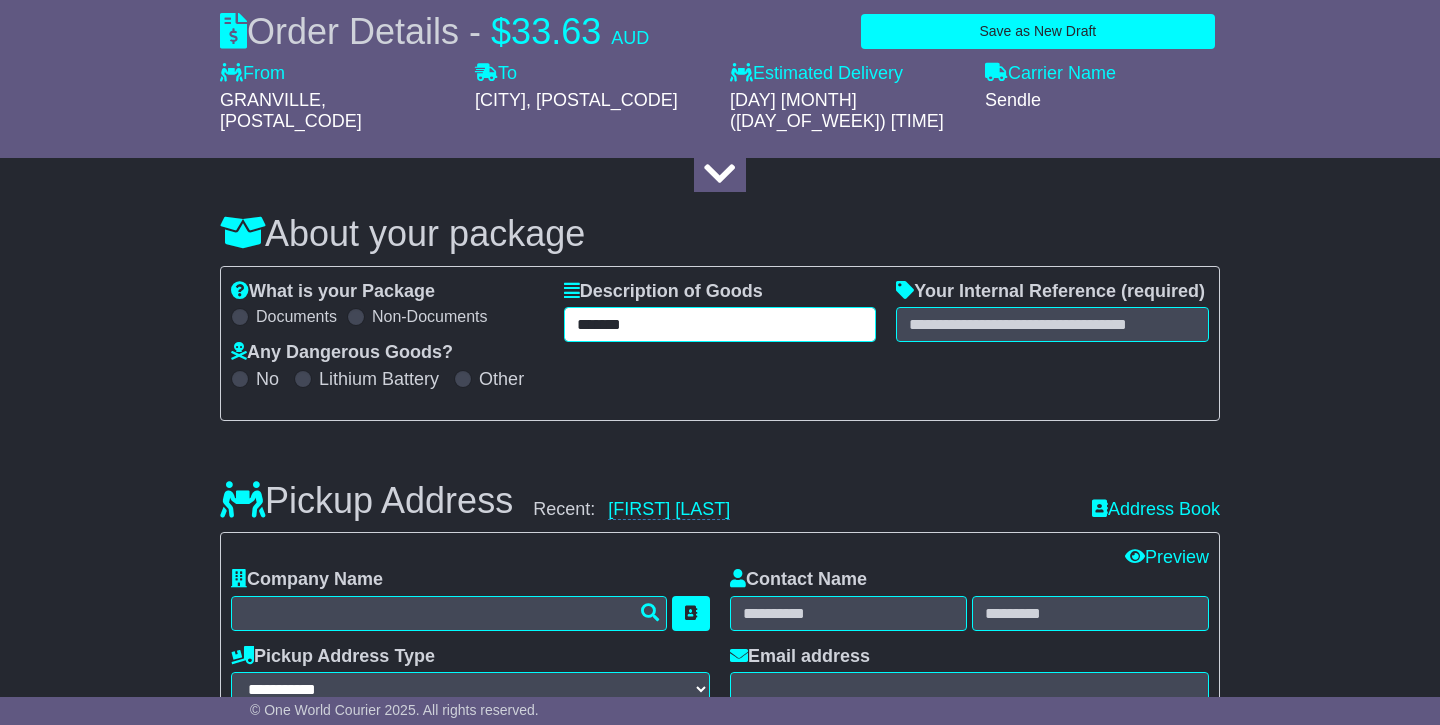 type on "*******" 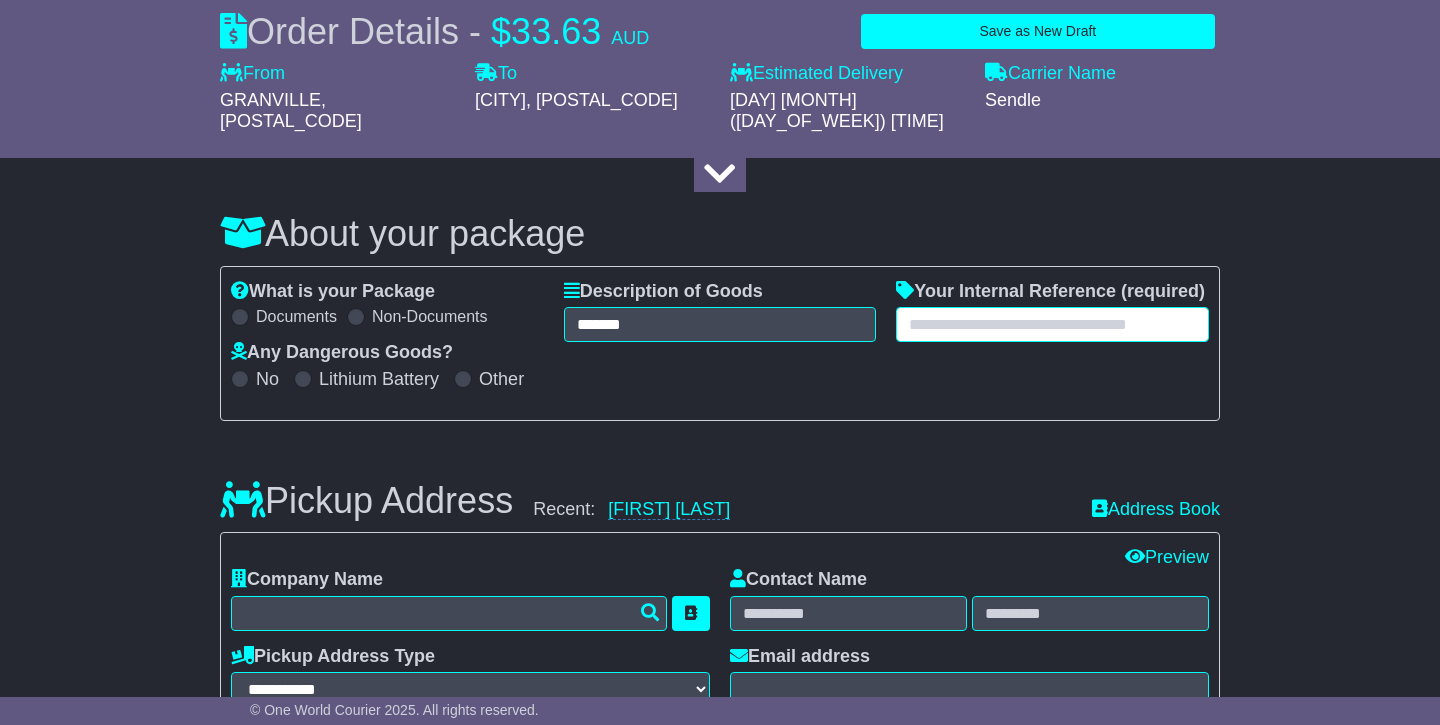 click at bounding box center [1052, 324] 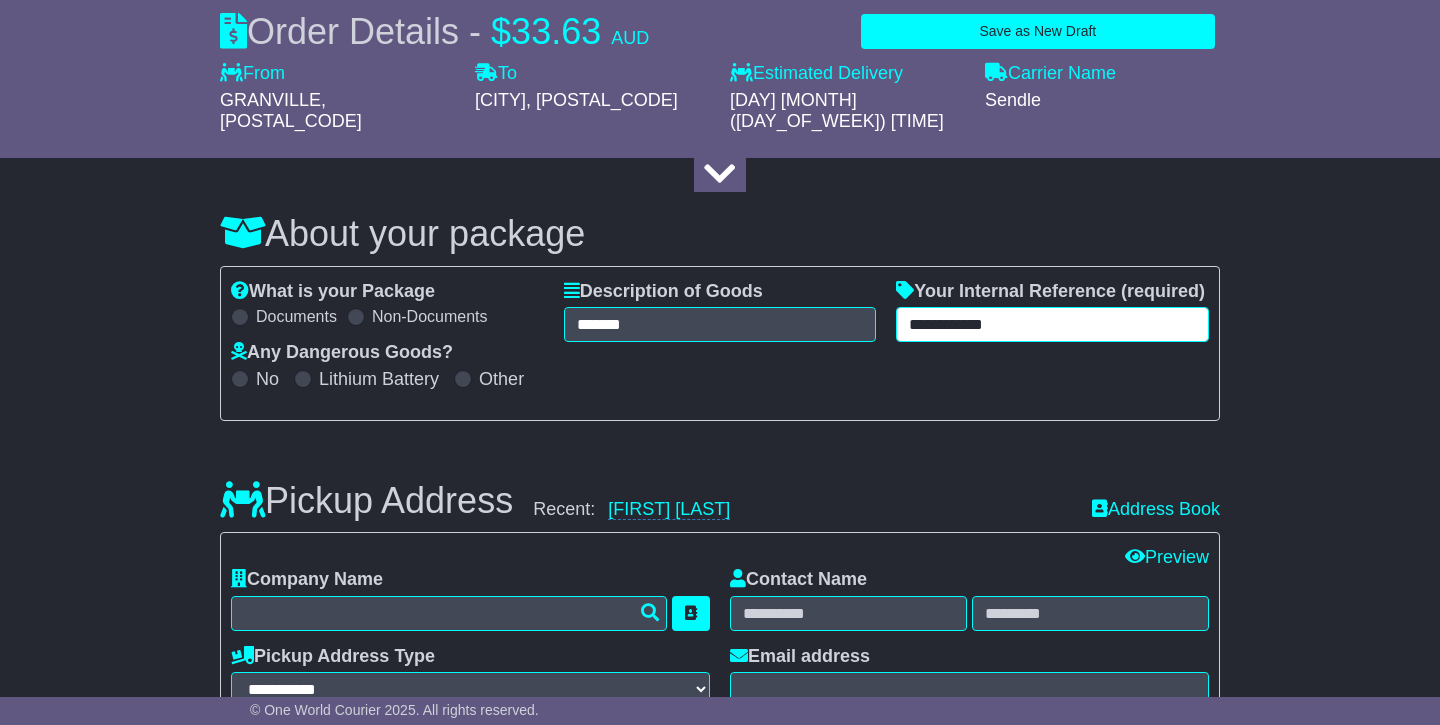 type on "**********" 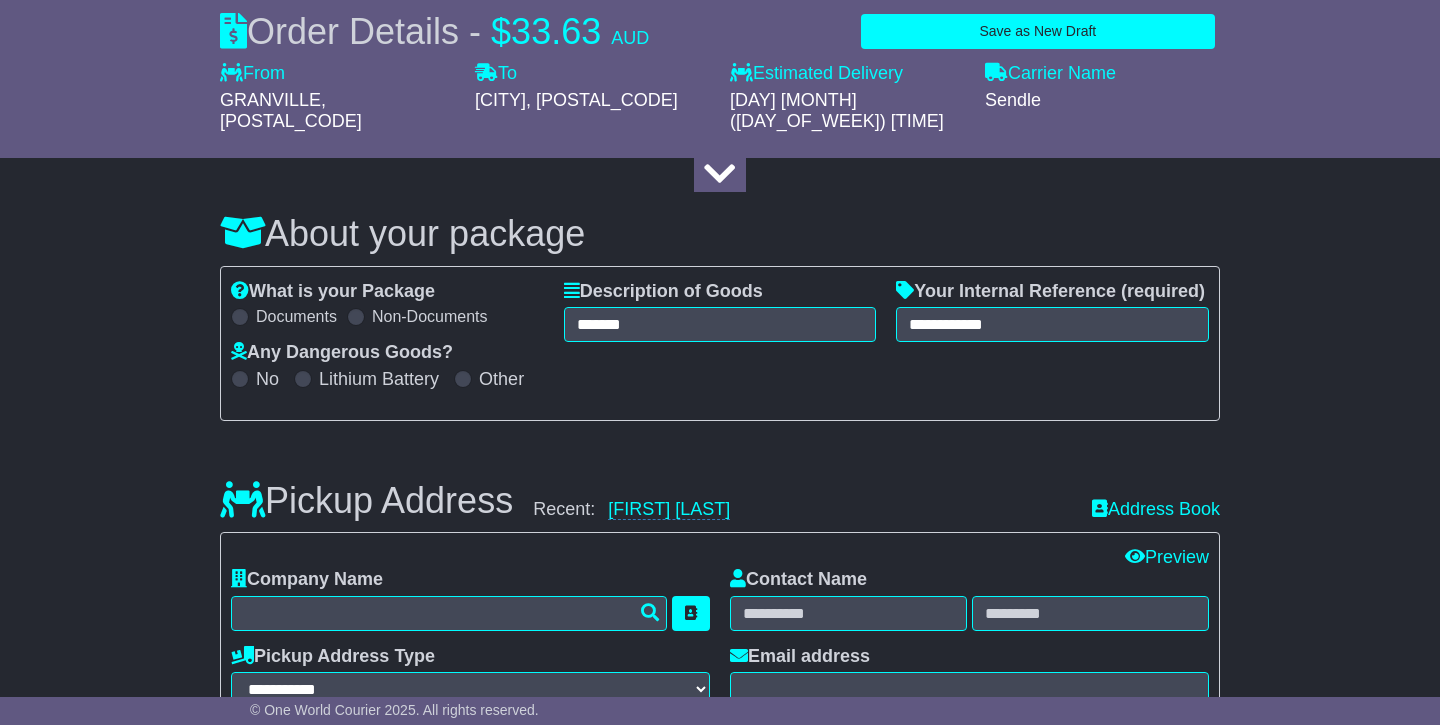 click on "**********" at bounding box center [720, 1510] 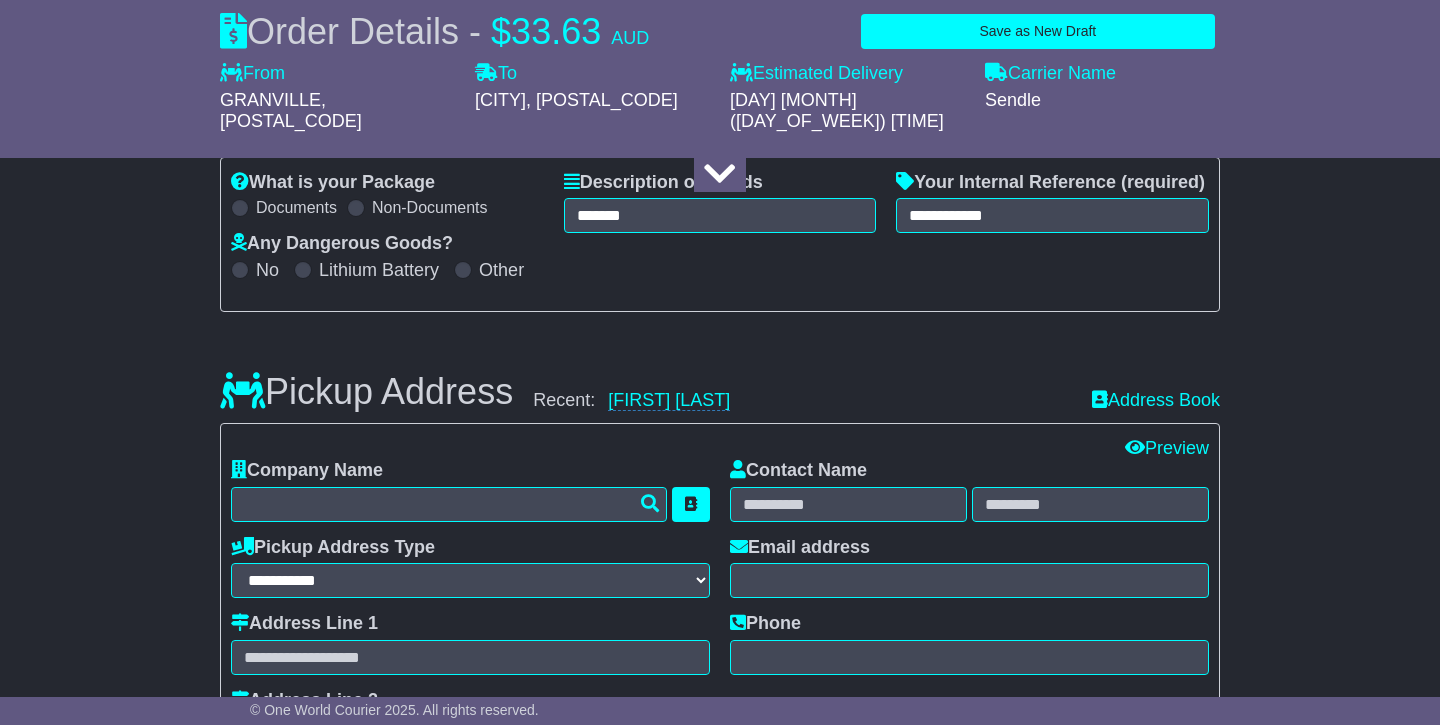 scroll, scrollTop: 303, scrollLeft: 0, axis: vertical 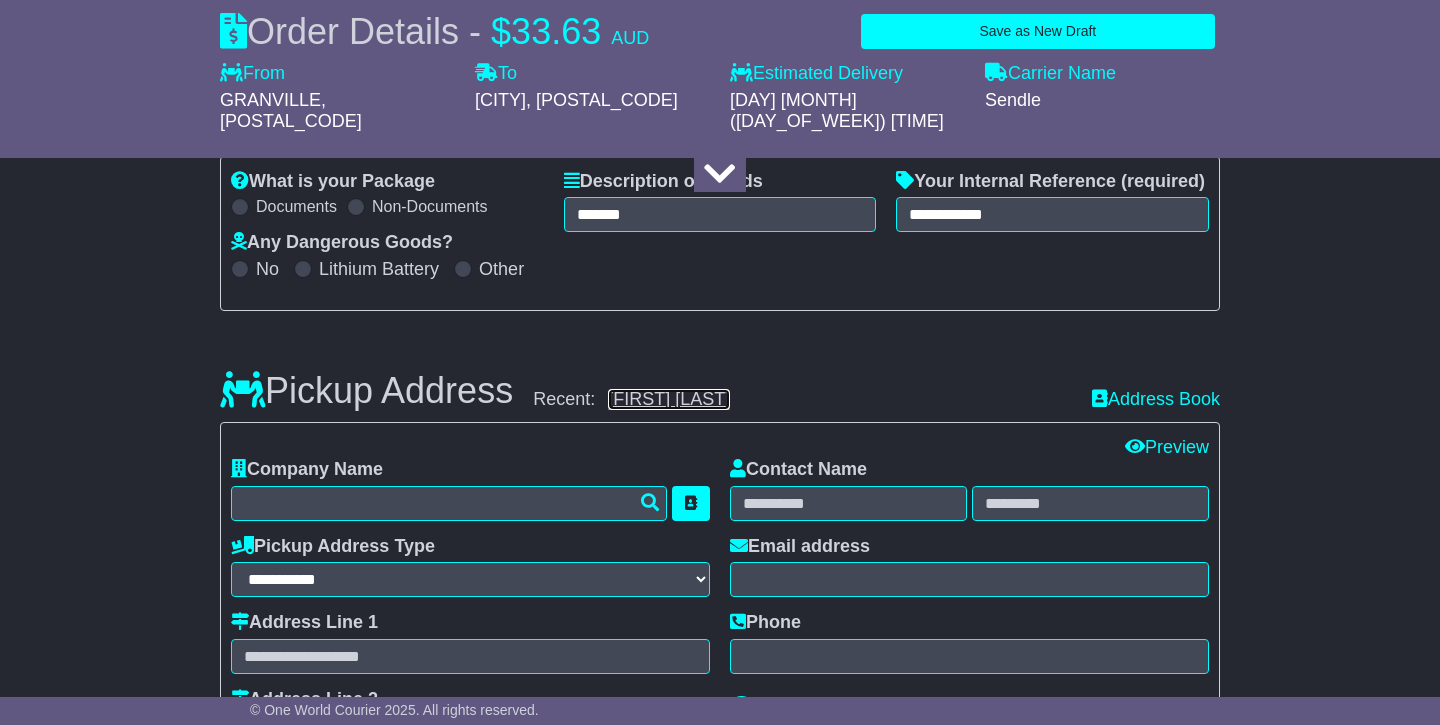 click on "[FIRST] [LAST]" at bounding box center (669, 399) 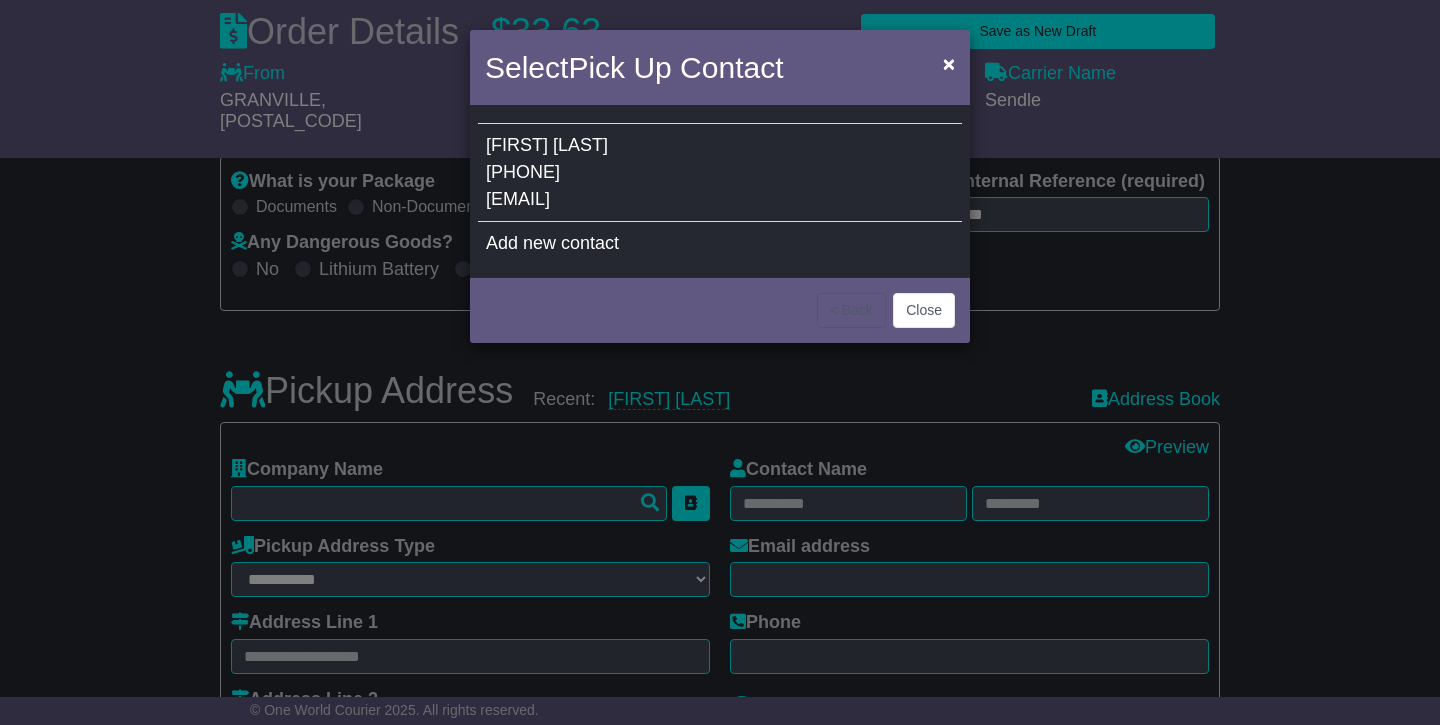 click on "Jeevan   Thapa
0432365614
Jeevanthapa172@gmail.com" at bounding box center (720, 173) 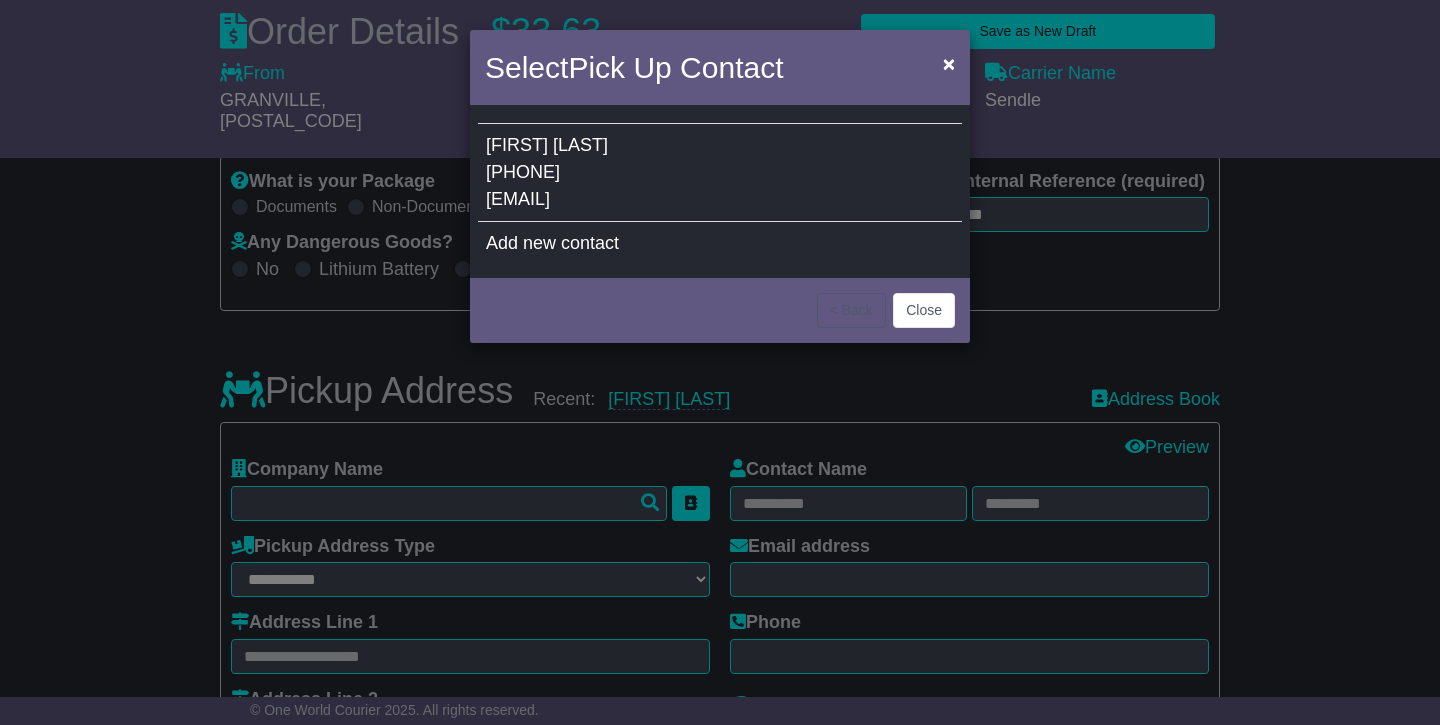 type on "**********" 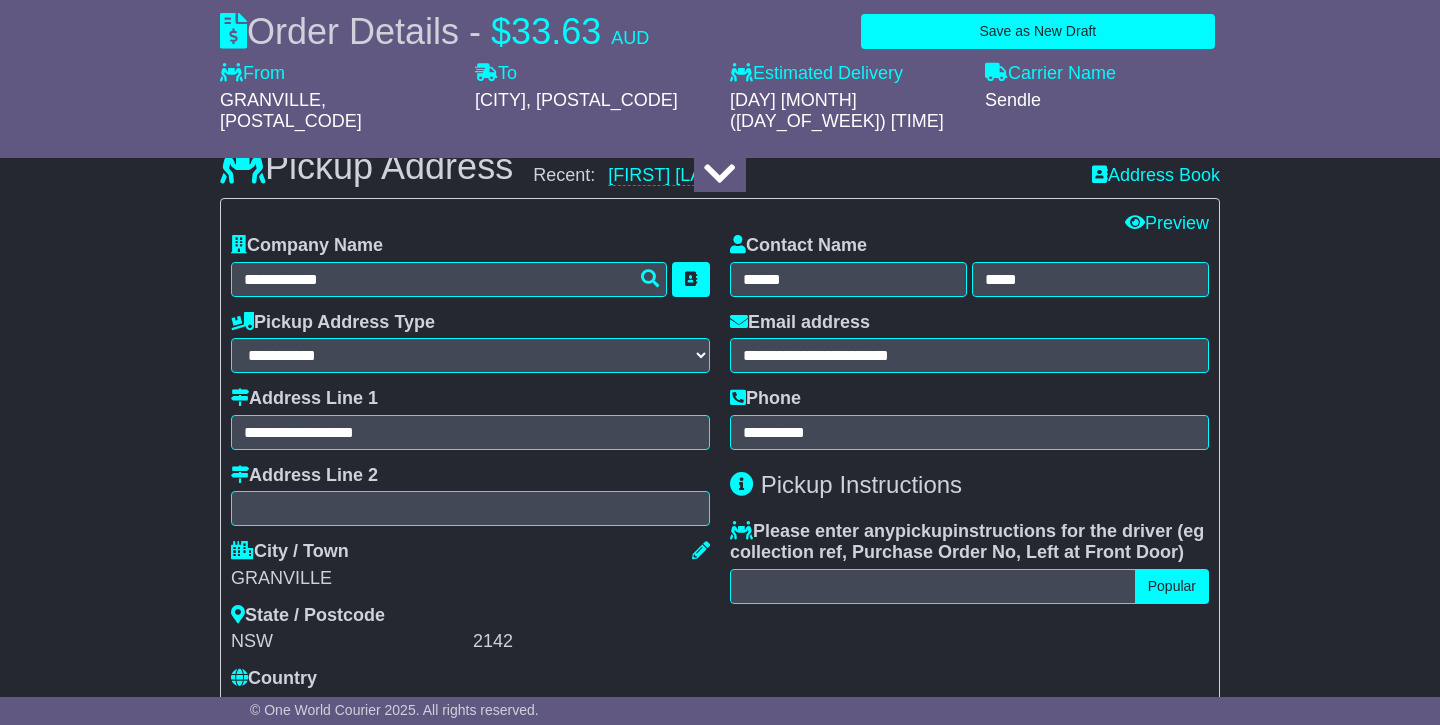 scroll, scrollTop: 603, scrollLeft: 0, axis: vertical 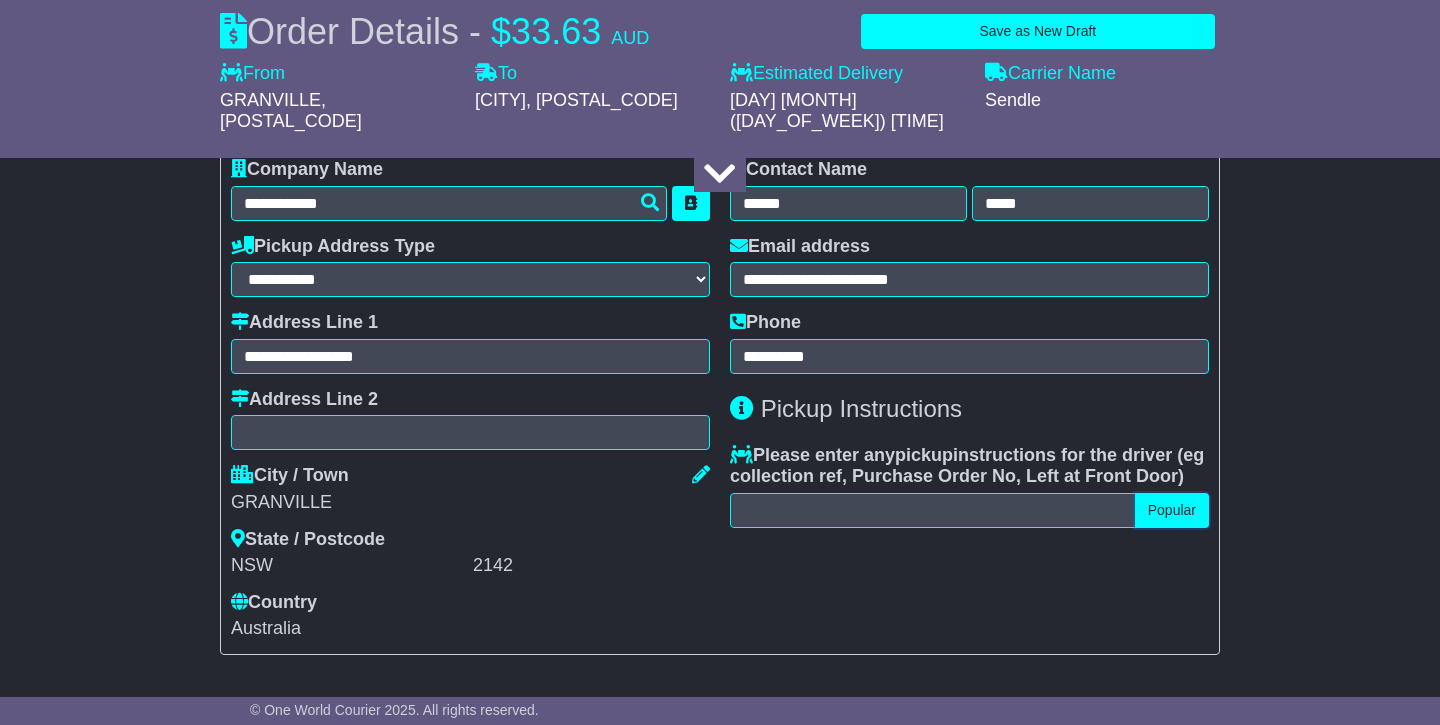 click on "Popular" at bounding box center [1172, 510] 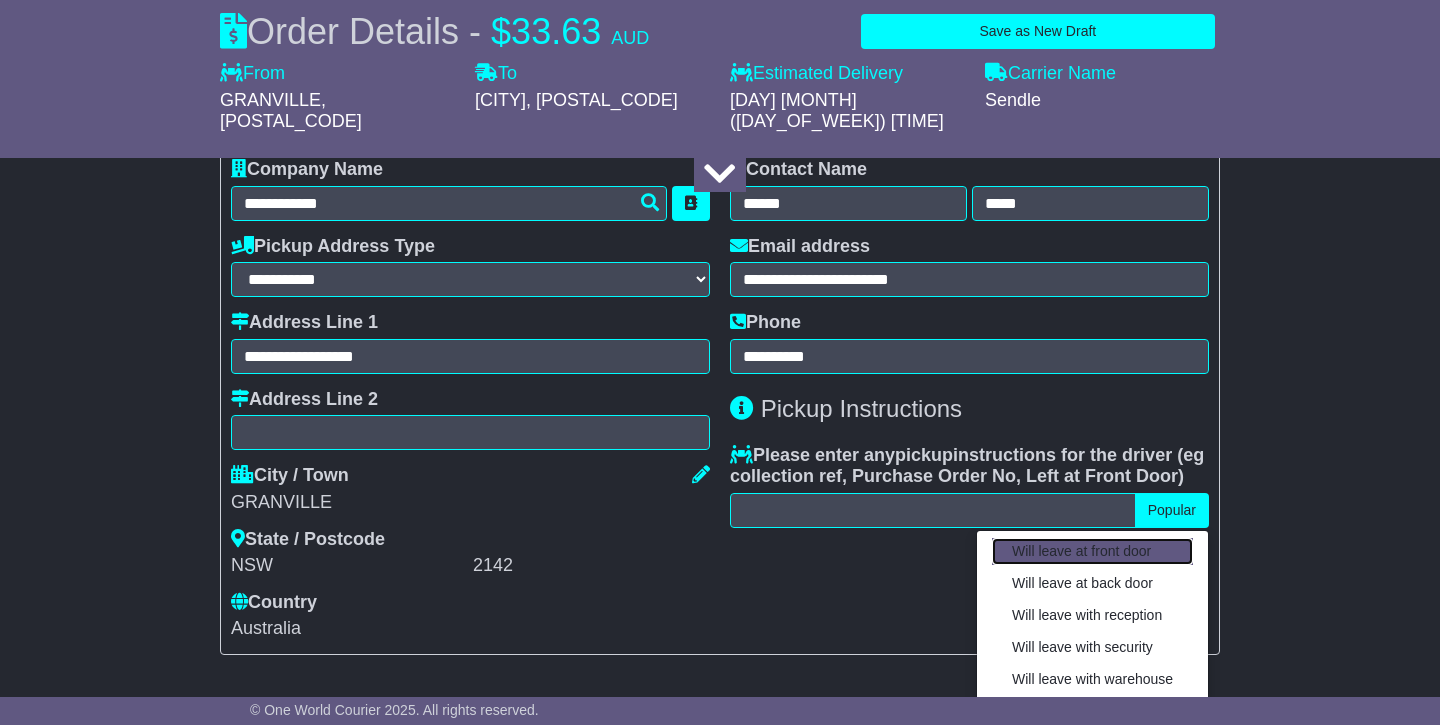 click on "Will leave at front door" at bounding box center (1092, 551) 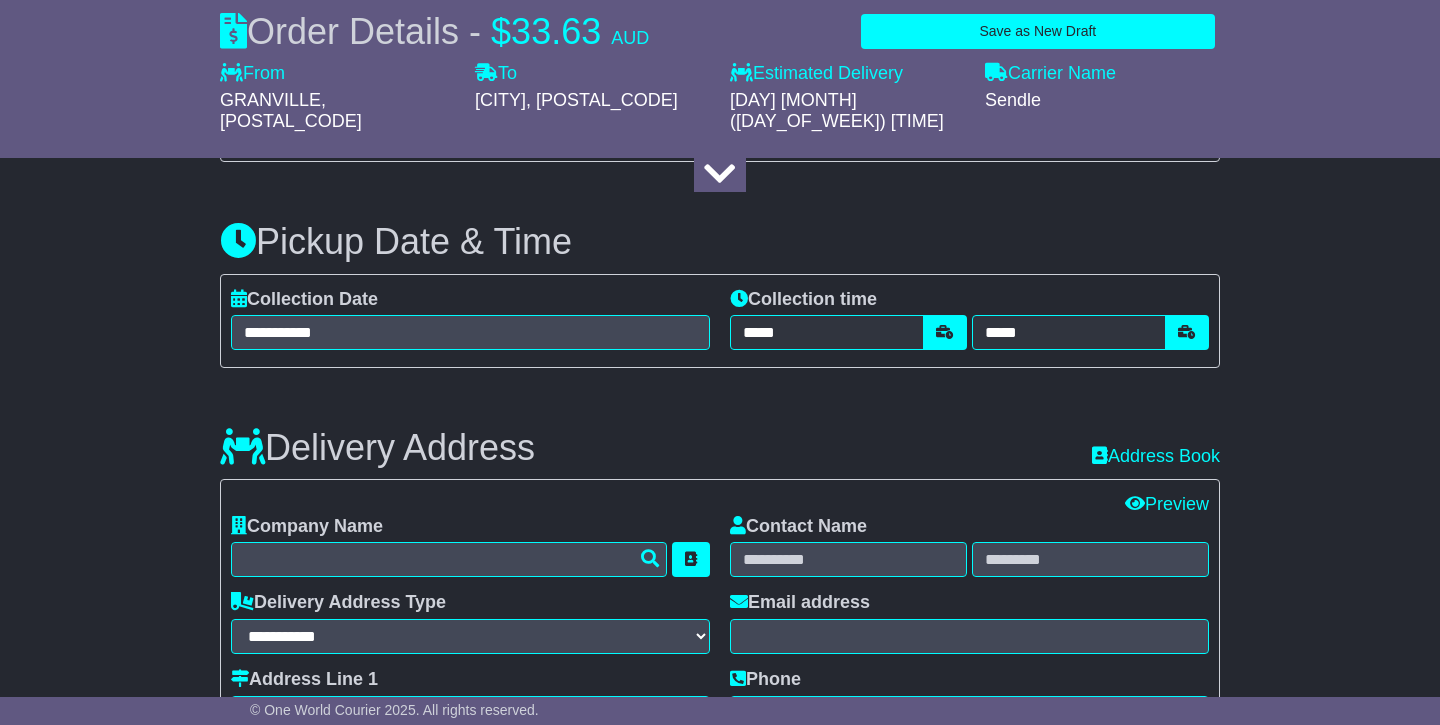scroll, scrollTop: 1095, scrollLeft: 0, axis: vertical 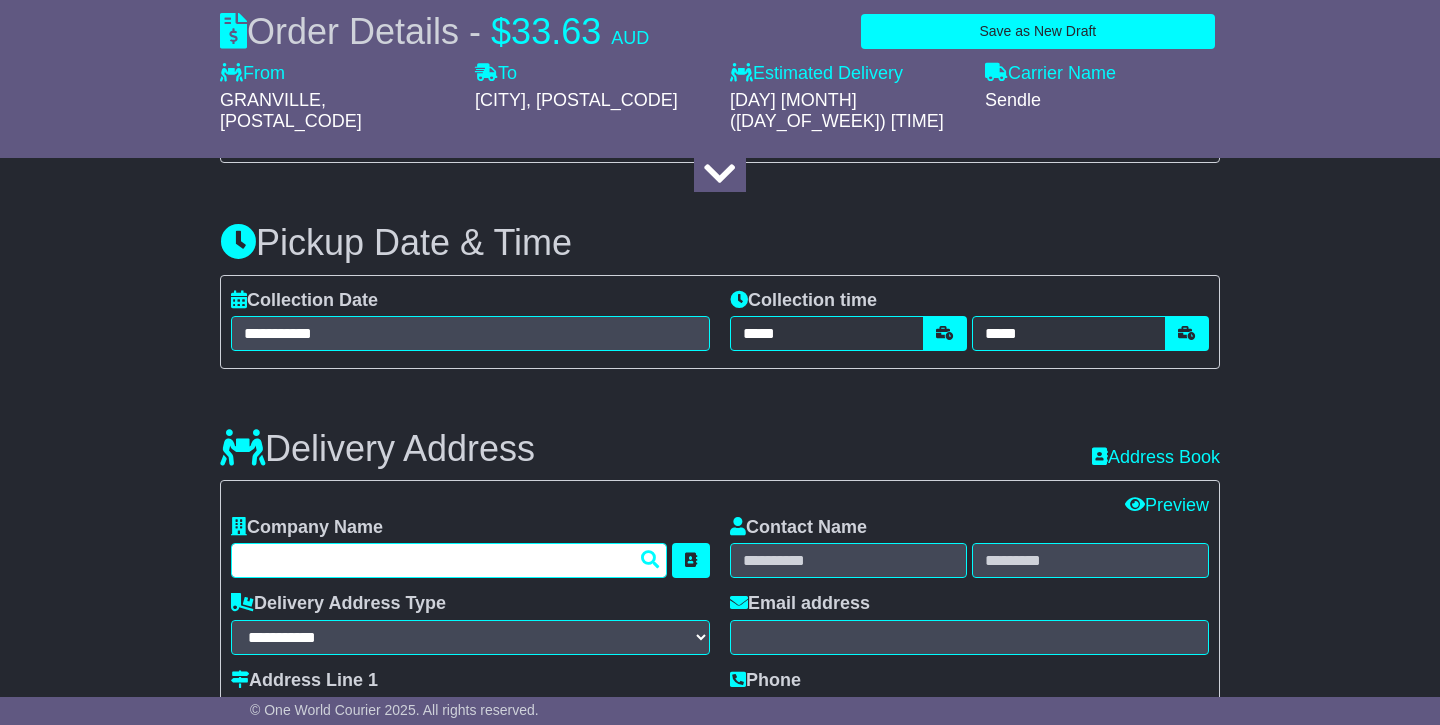 click at bounding box center [449, 560] 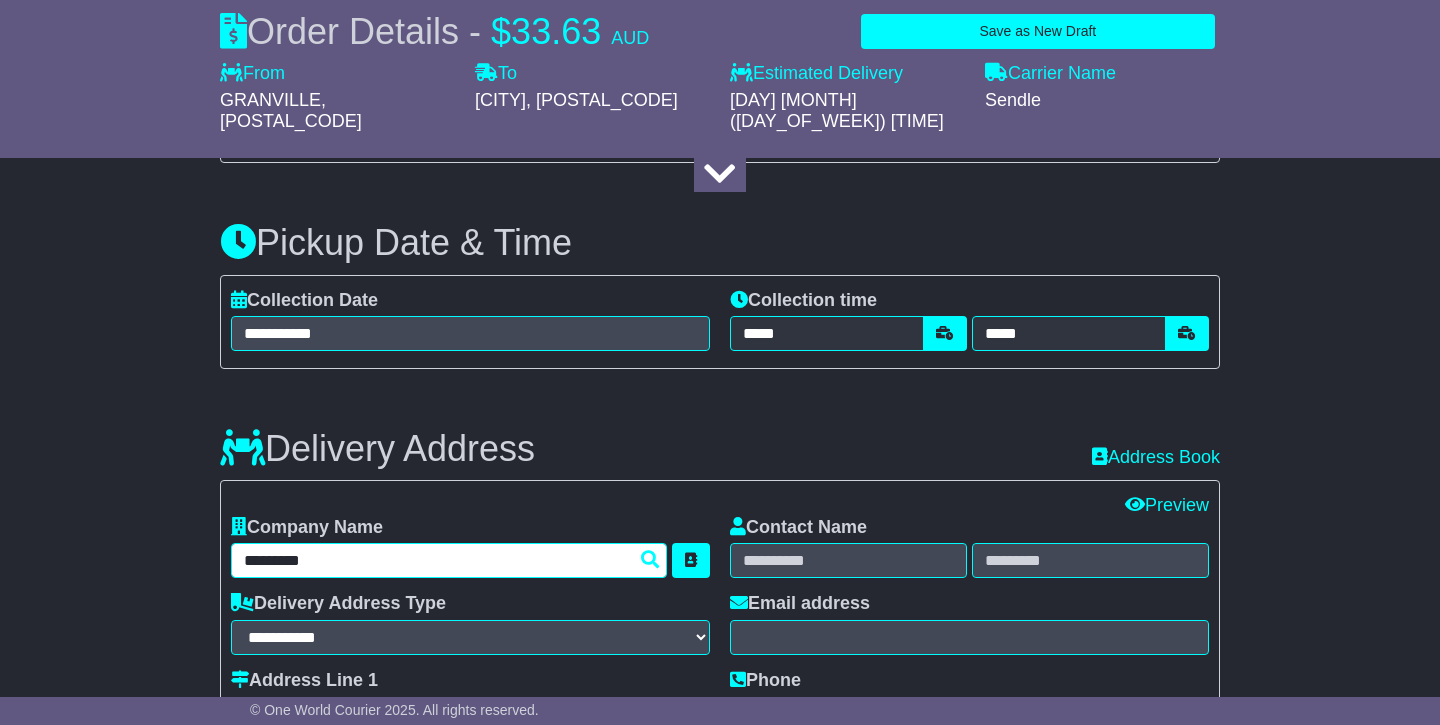 type on "*********" 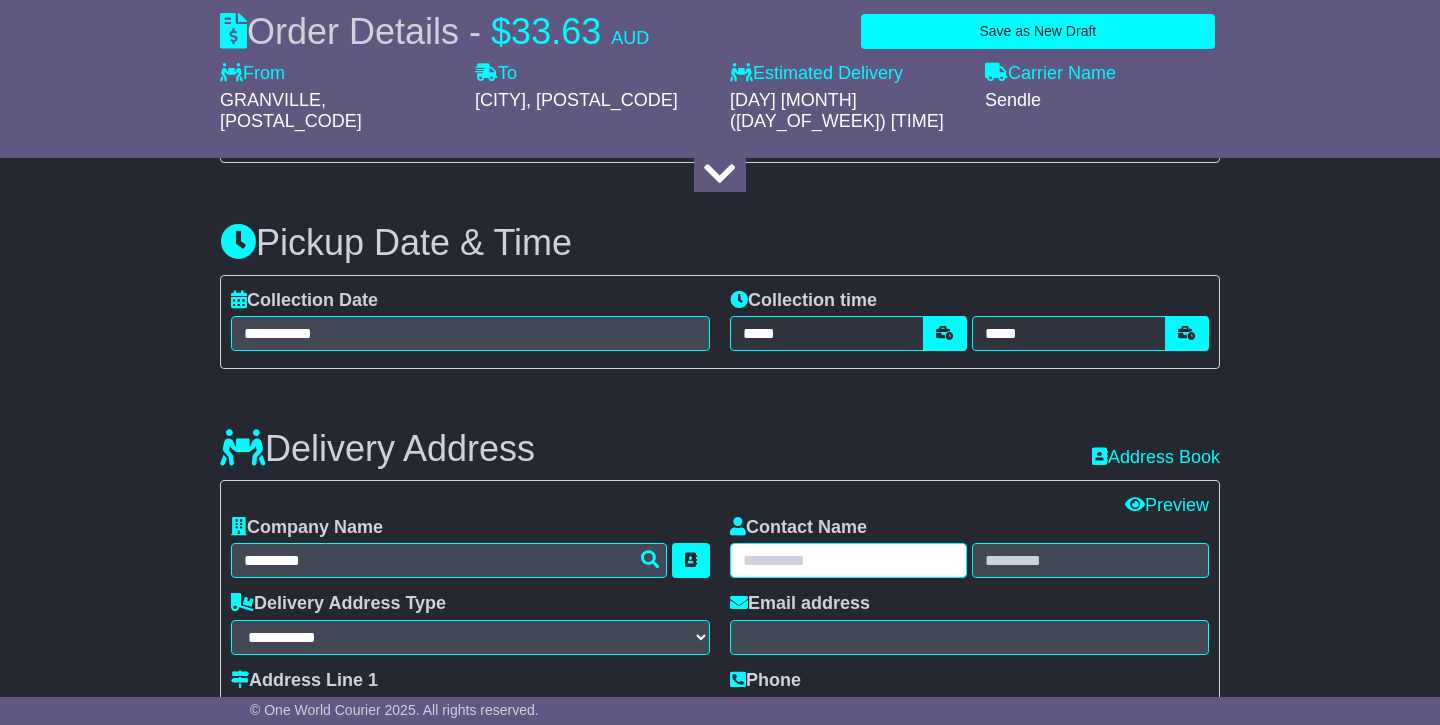 click at bounding box center [848, 560] 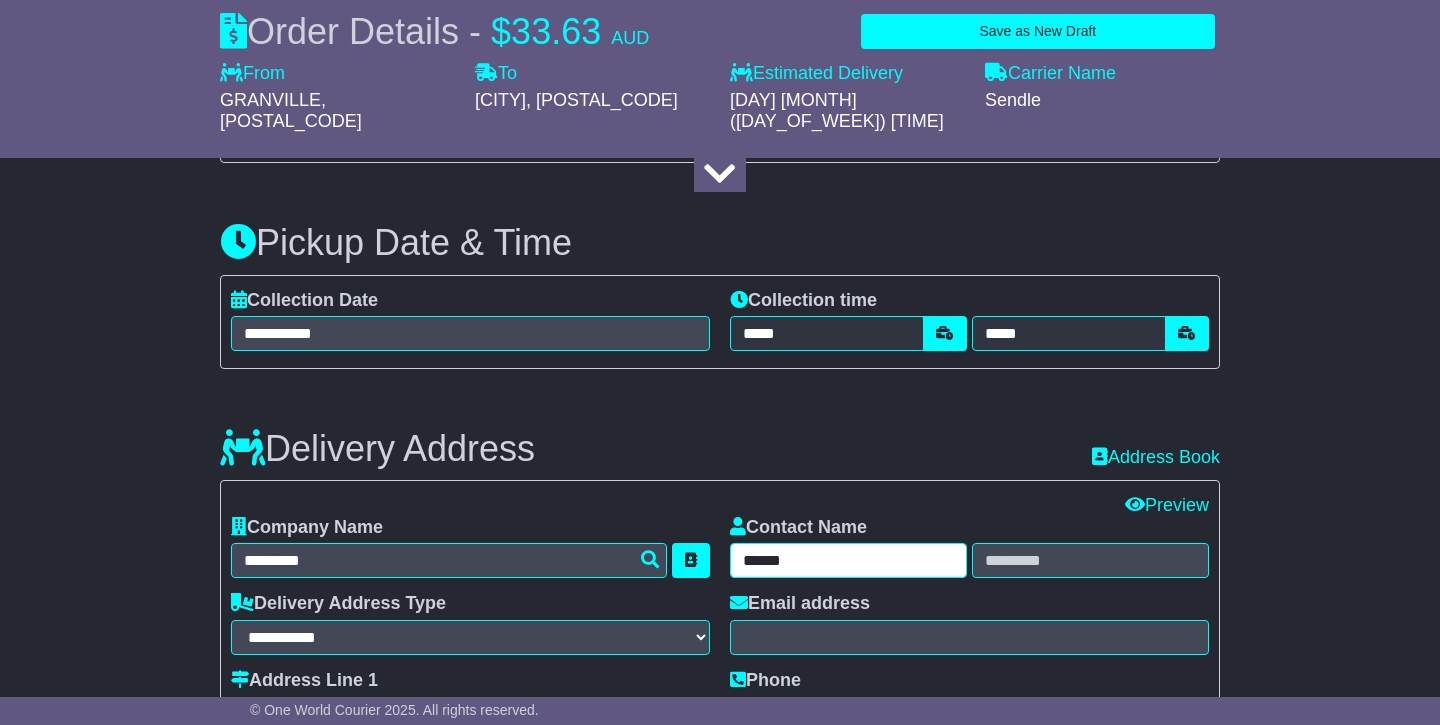 type on "******" 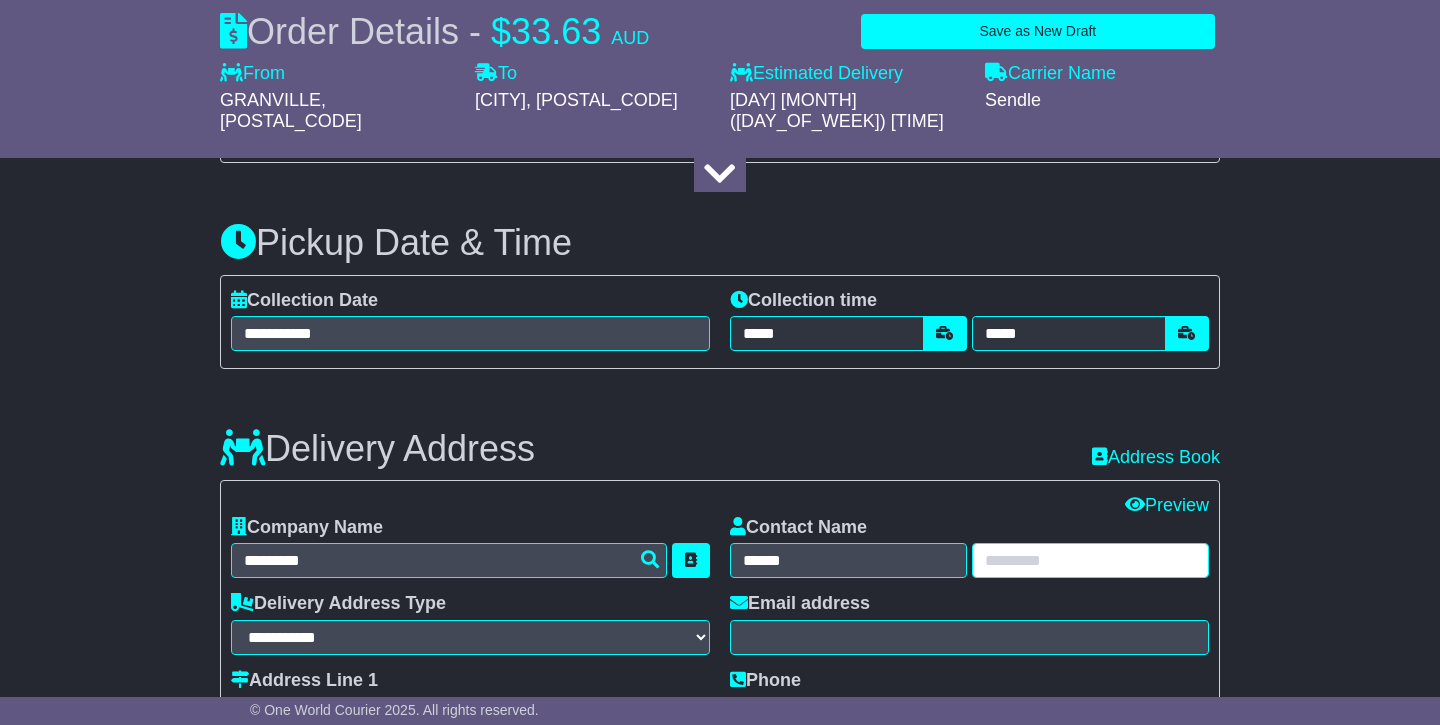 click at bounding box center (1090, 560) 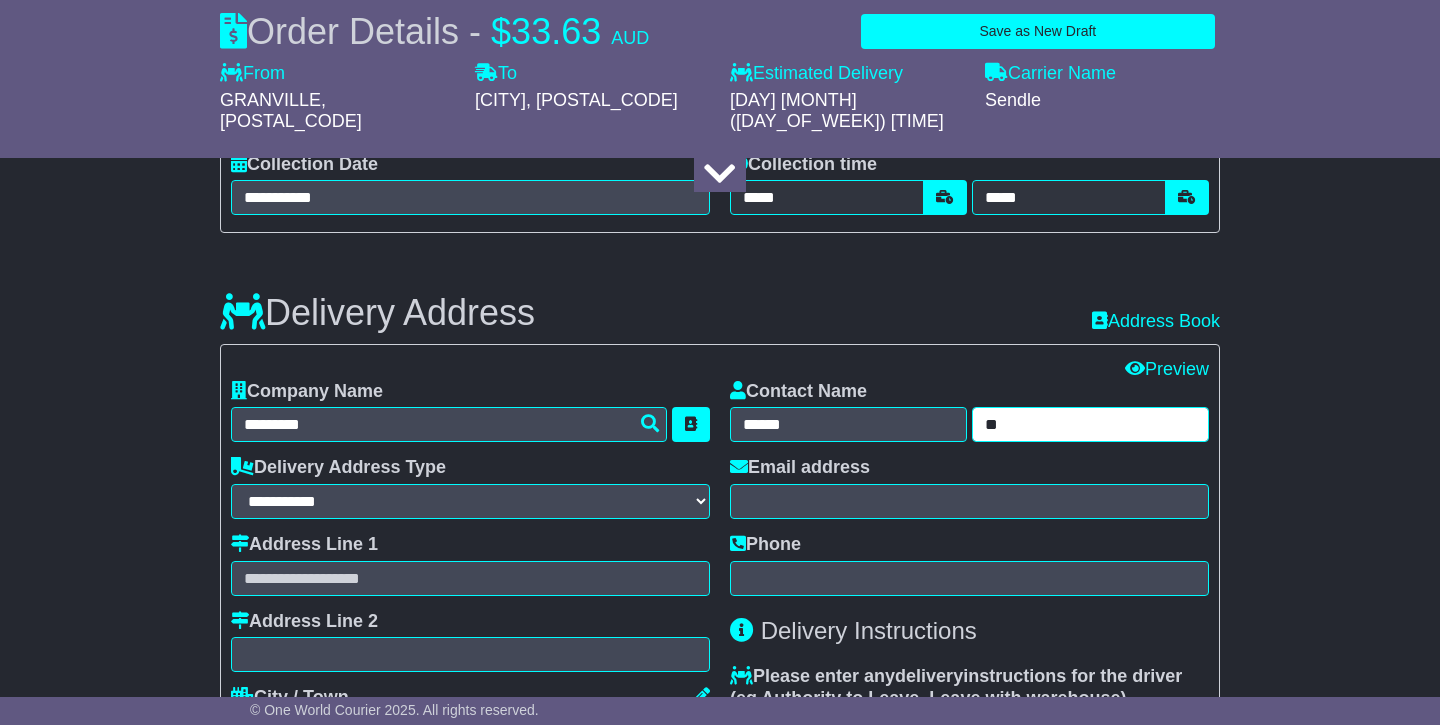 scroll, scrollTop: 1234, scrollLeft: 0, axis: vertical 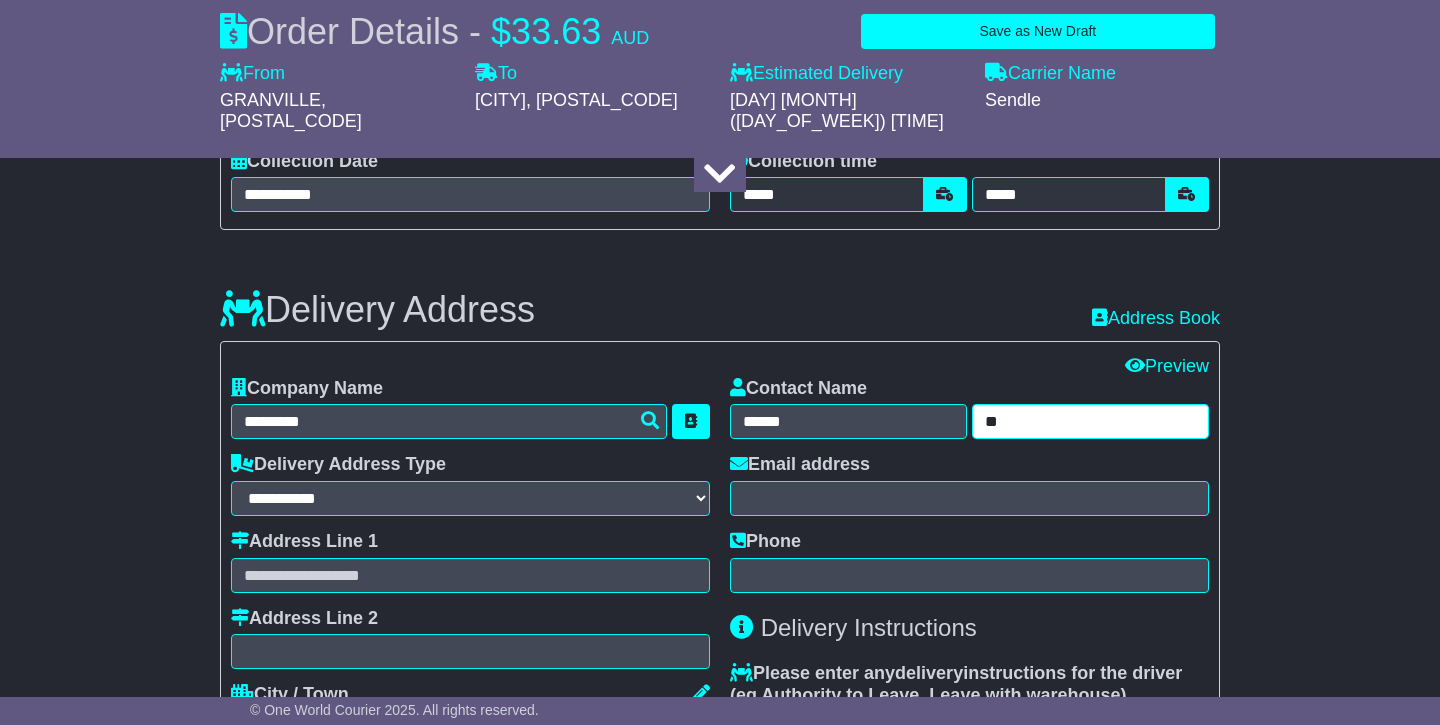 type on "**" 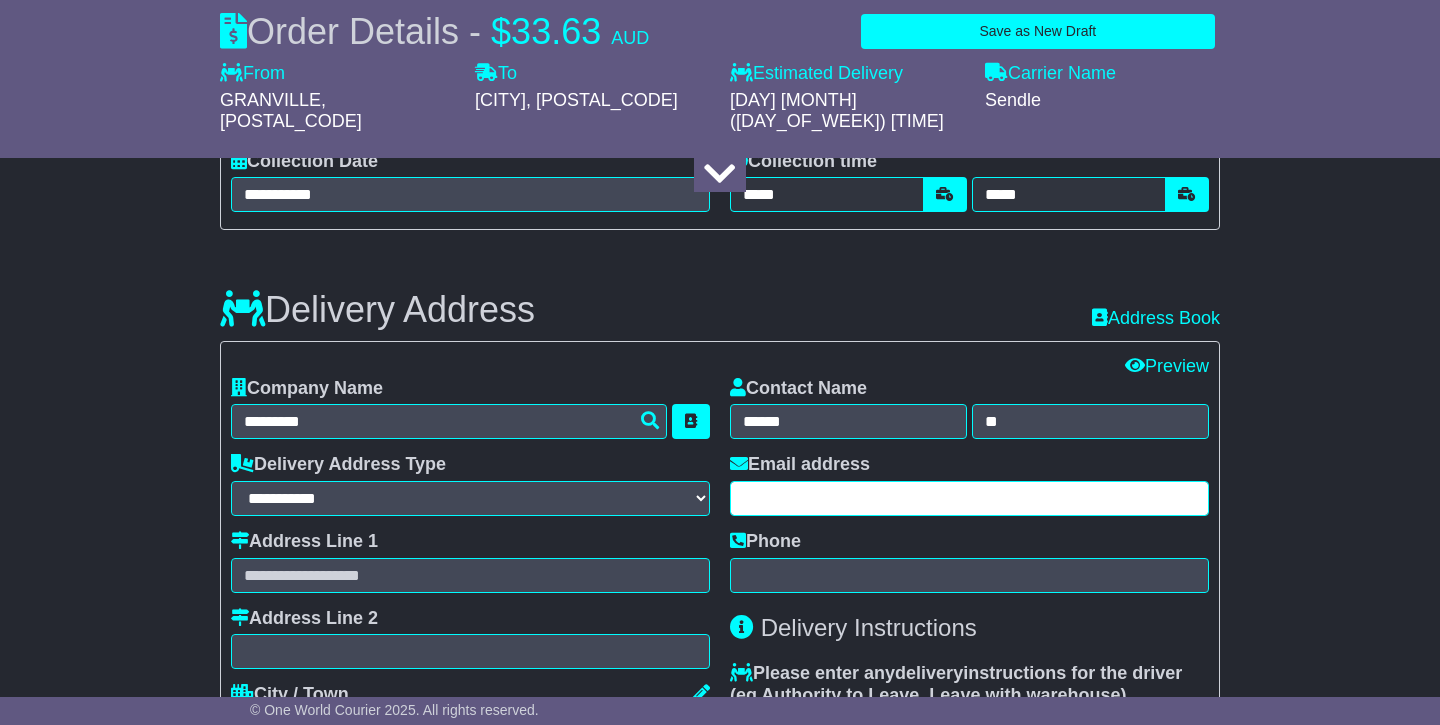 click at bounding box center [969, 498] 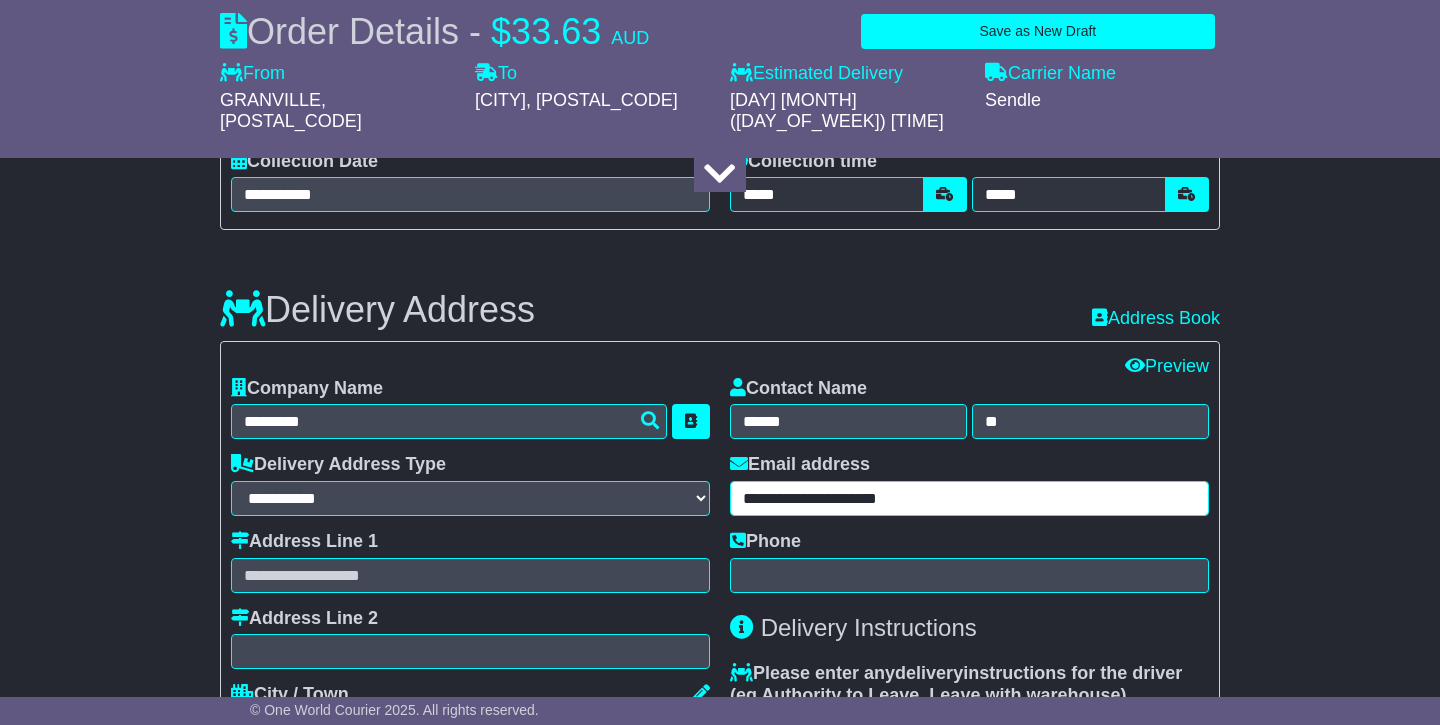 type on "**********" 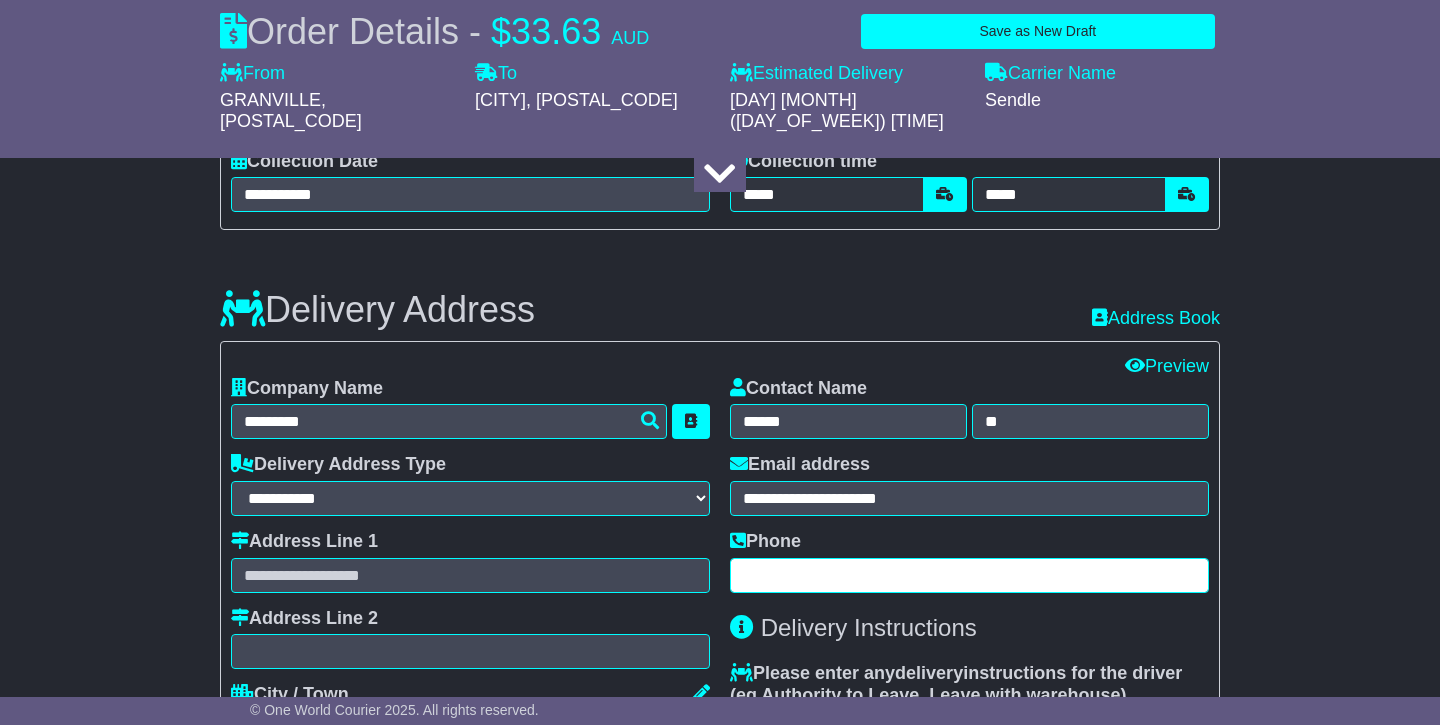 click at bounding box center [969, 575] 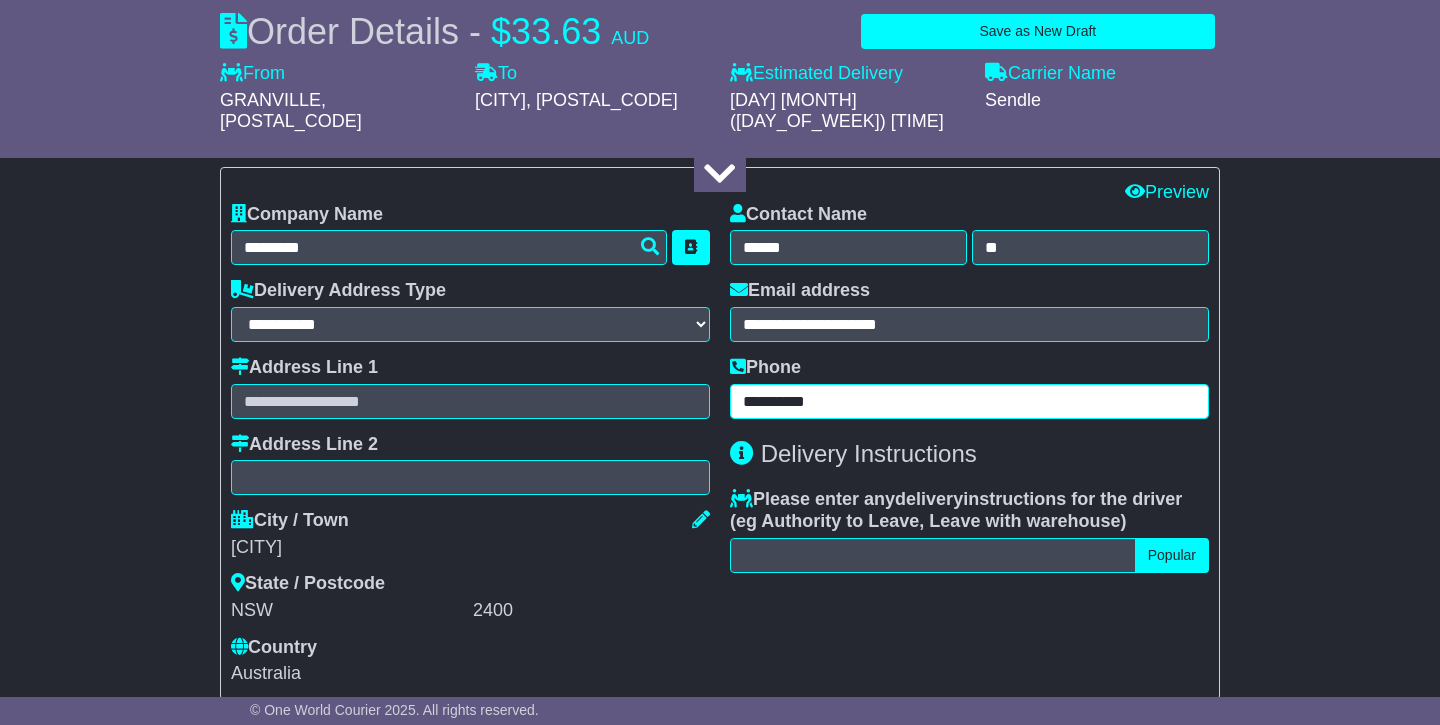 scroll, scrollTop: 1412, scrollLeft: 0, axis: vertical 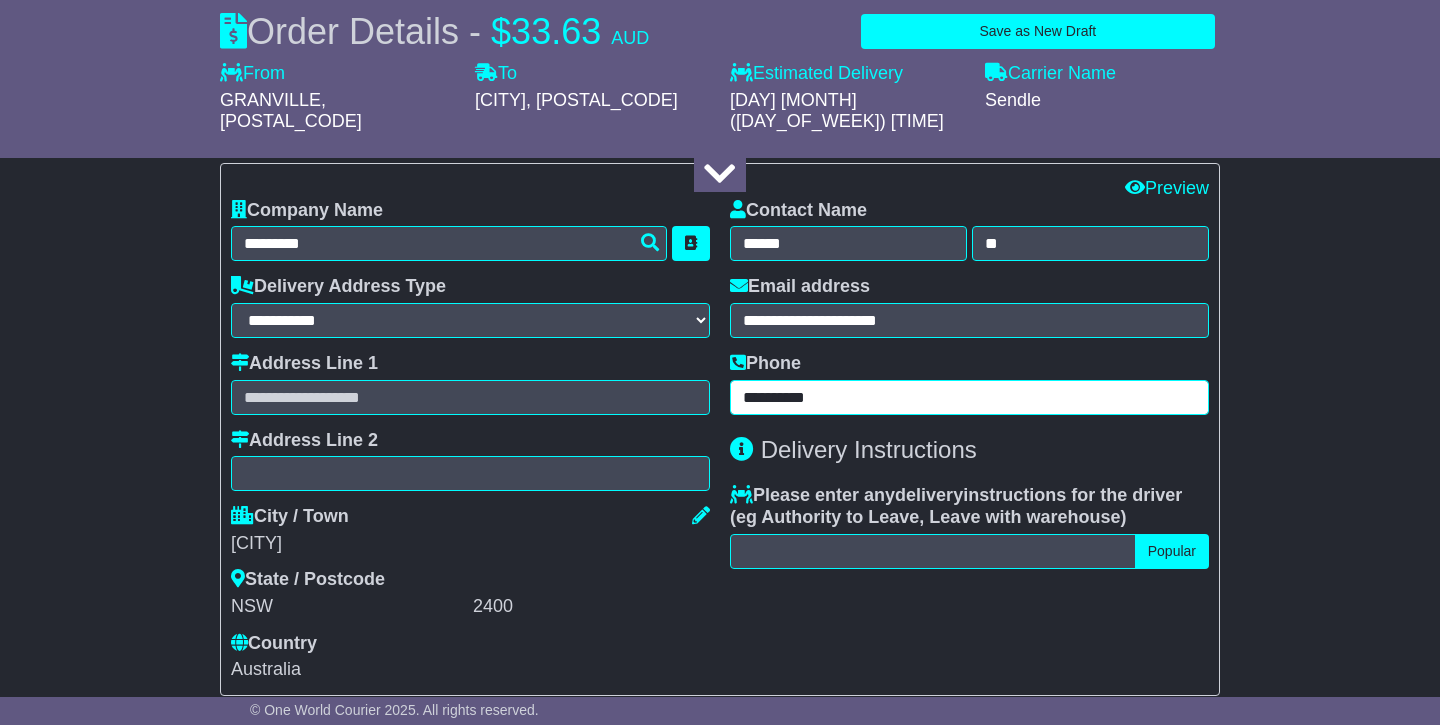 type on "**********" 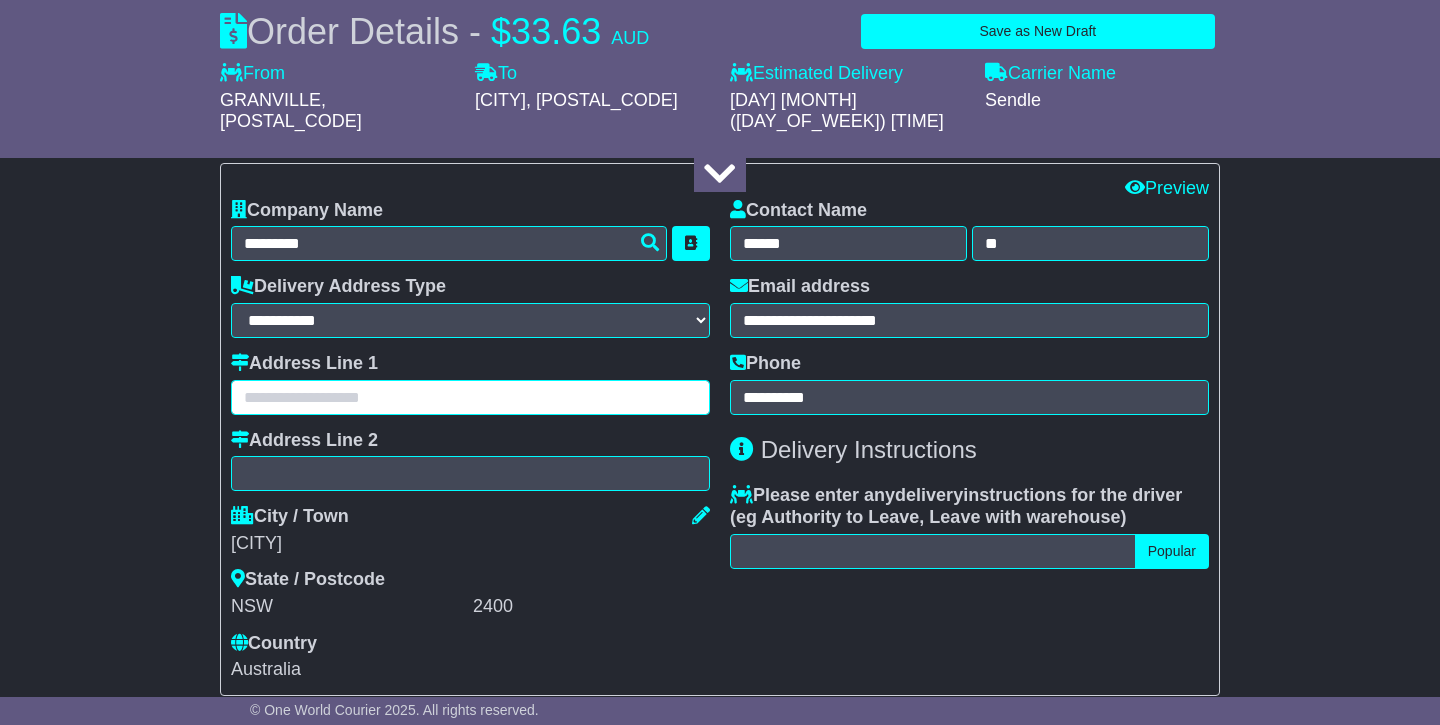 click at bounding box center [470, 397] 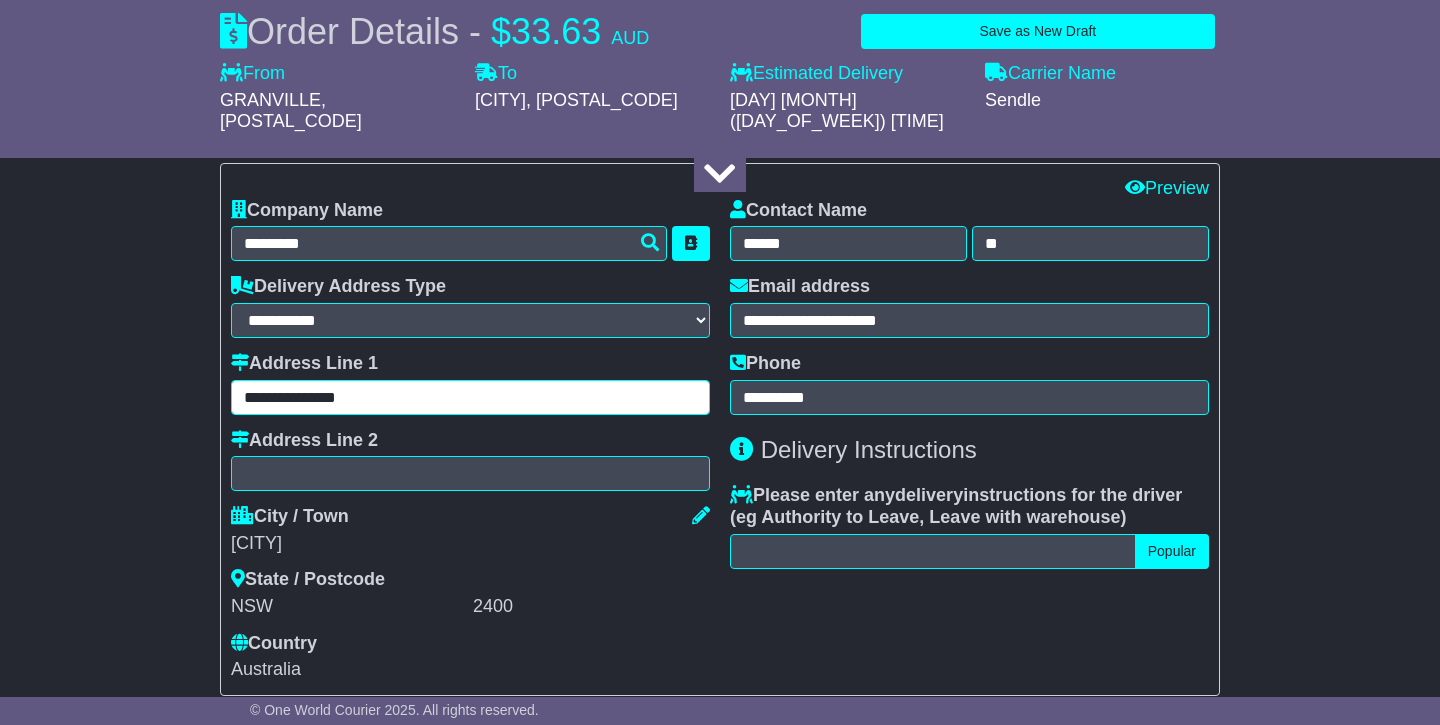 click on "**********" at bounding box center [470, 397] 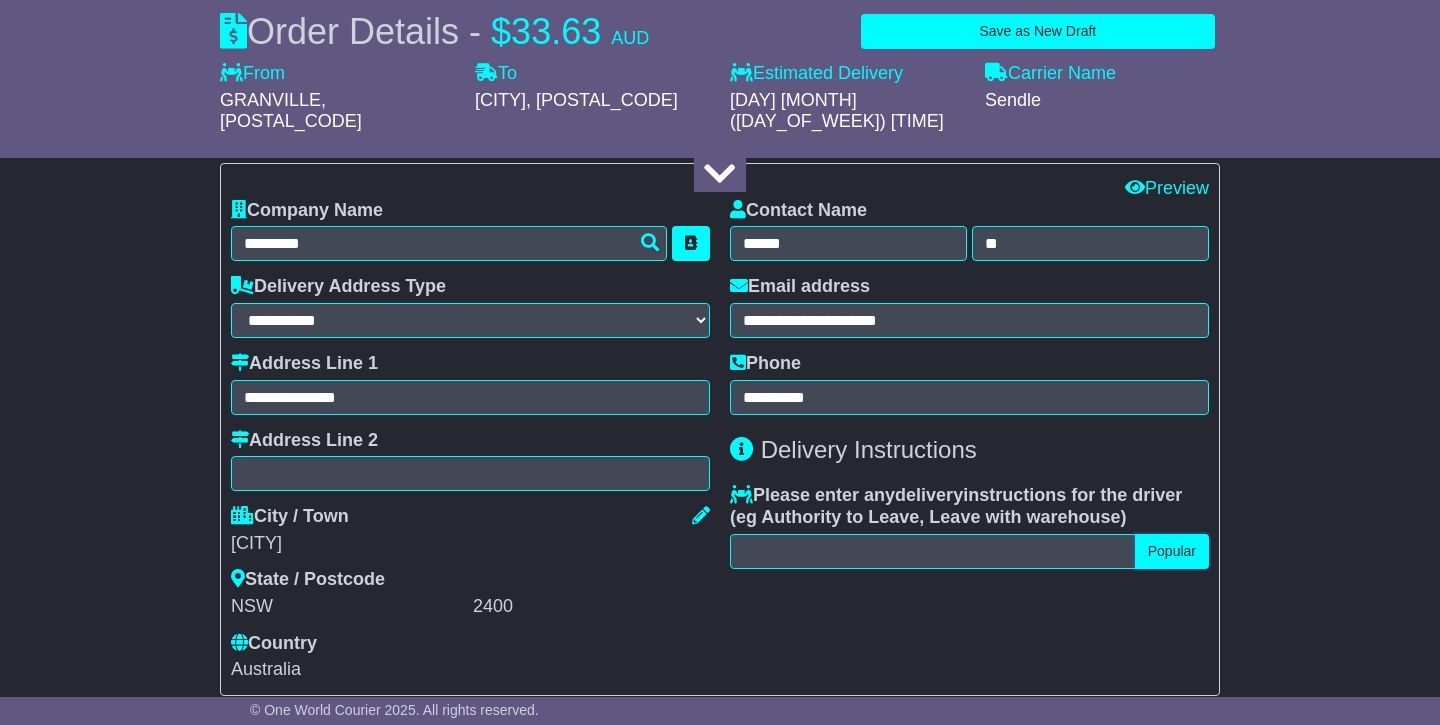 click on "Popular" at bounding box center (1172, 551) 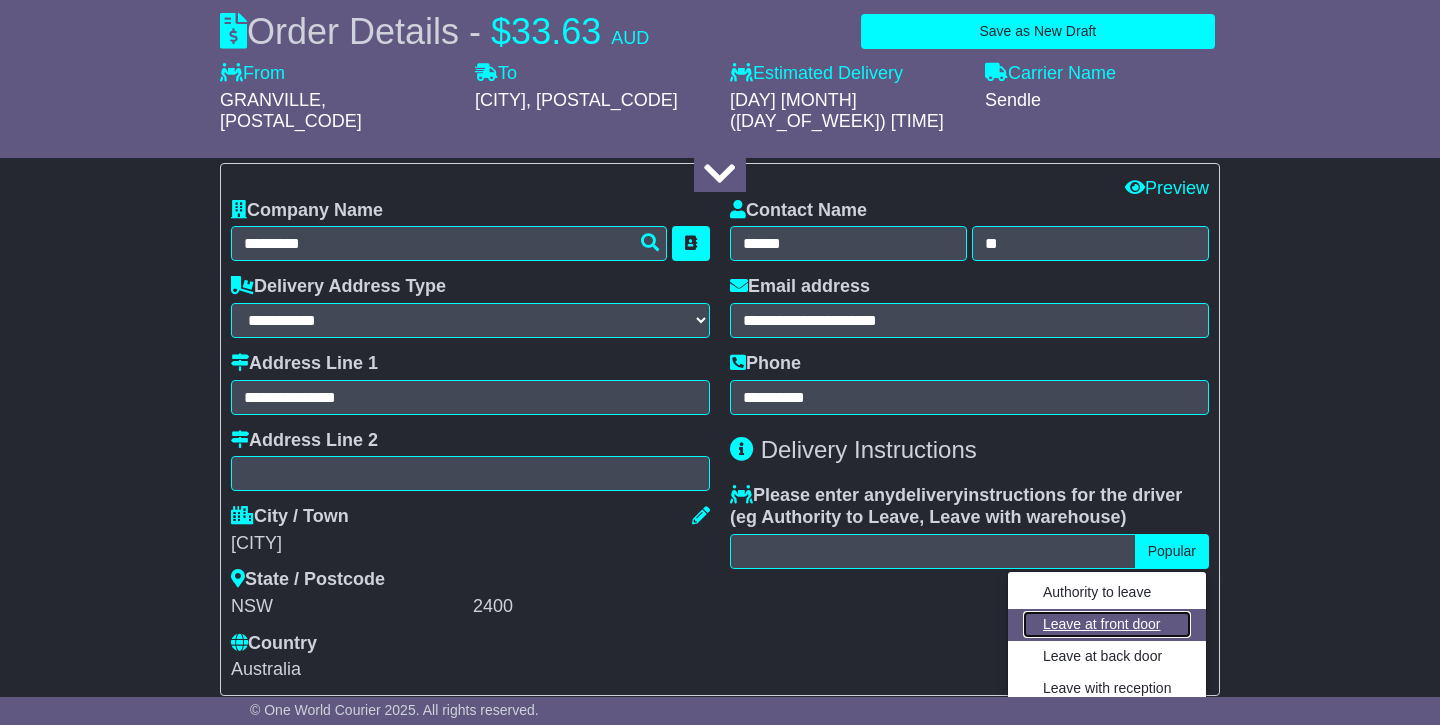 click on "Leave at front door" at bounding box center (1107, 624) 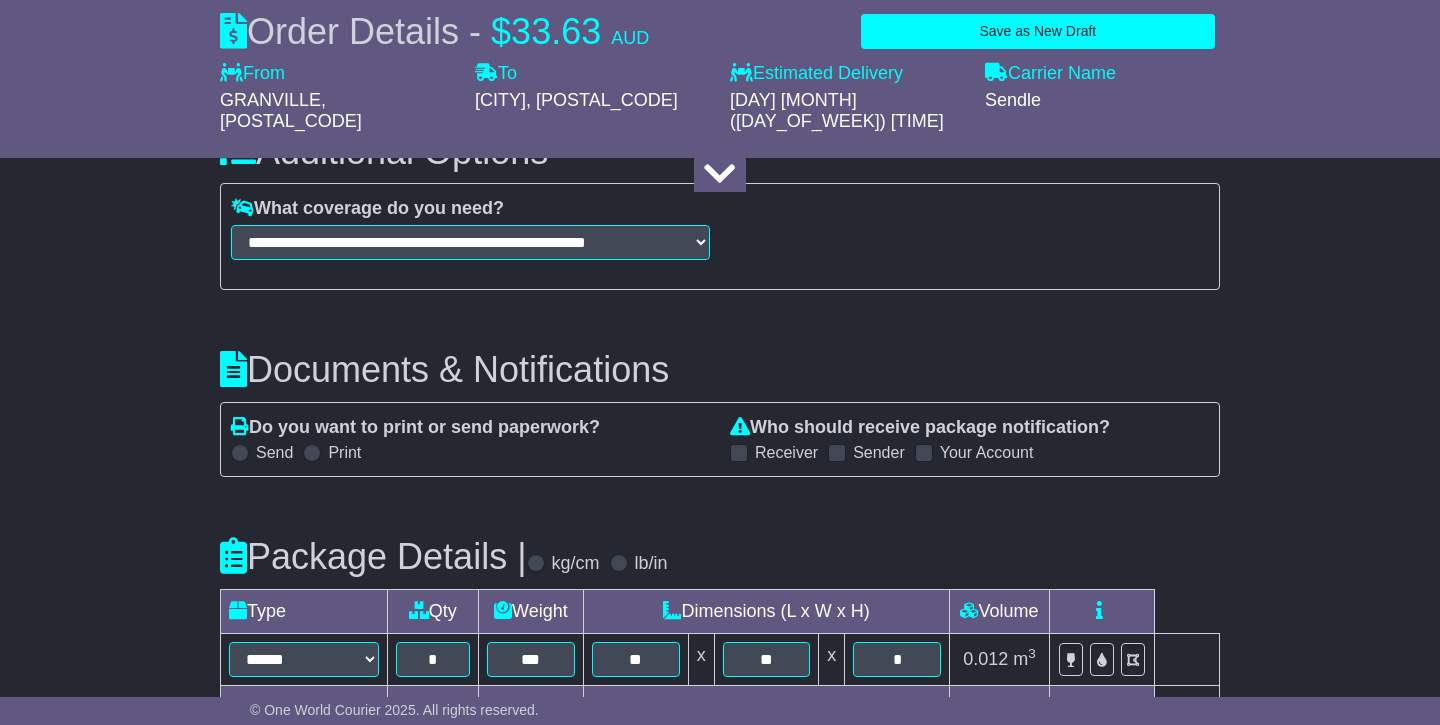 scroll, scrollTop: 2041, scrollLeft: 0, axis: vertical 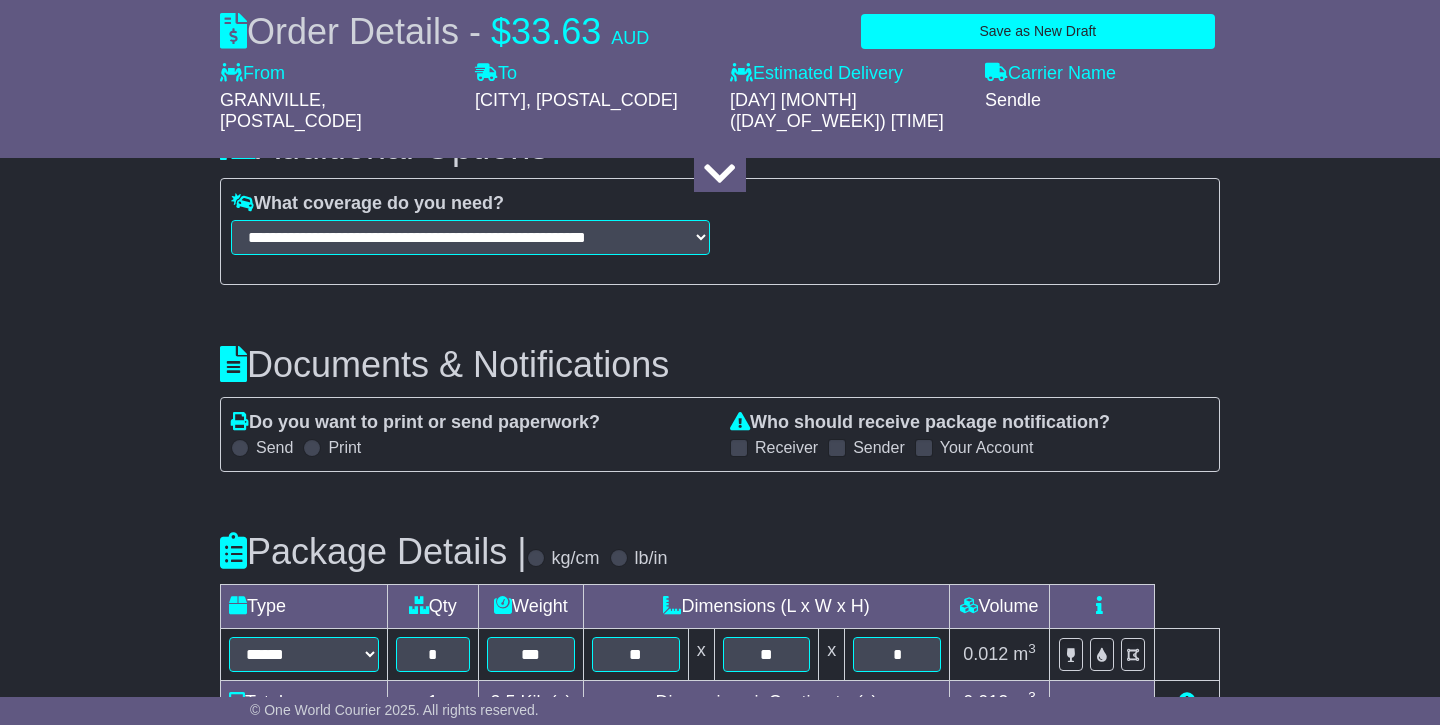 click at bounding box center (739, 448) 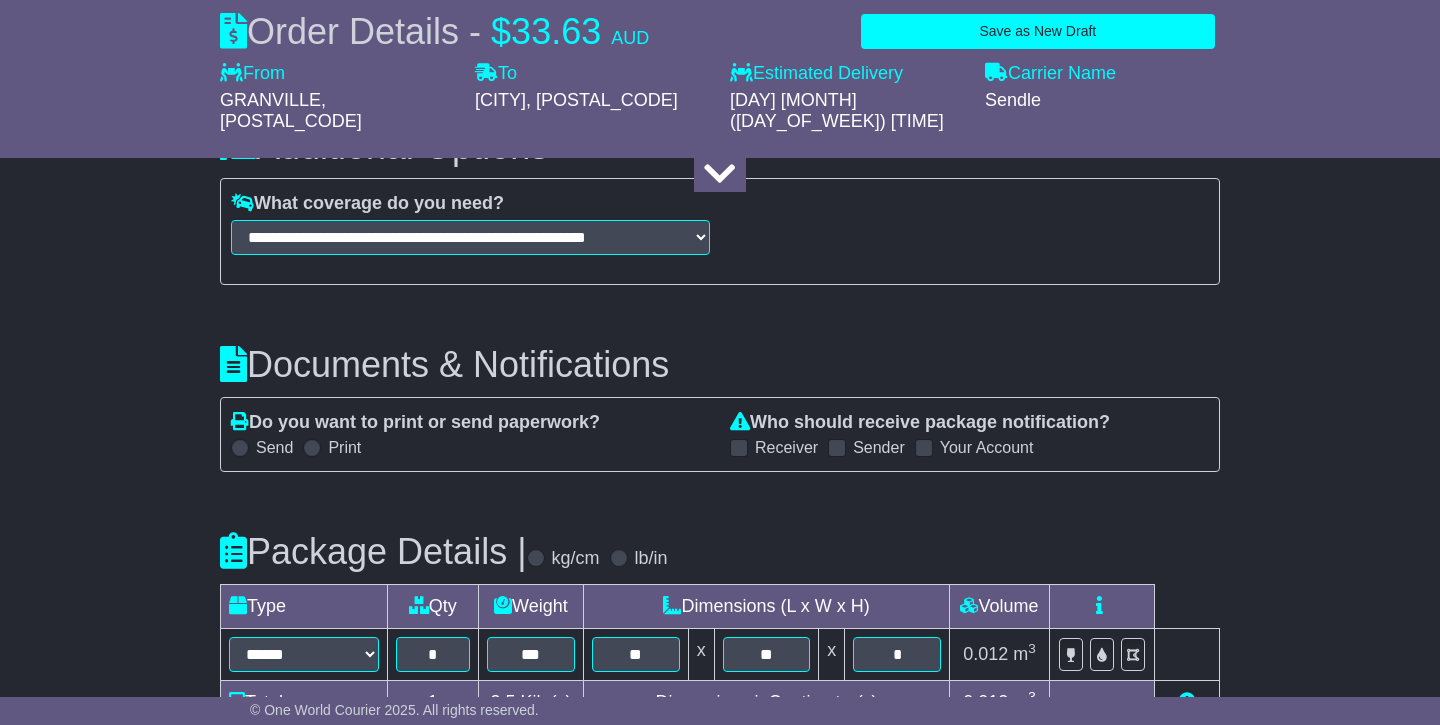click on "Sender" at bounding box center (879, 447) 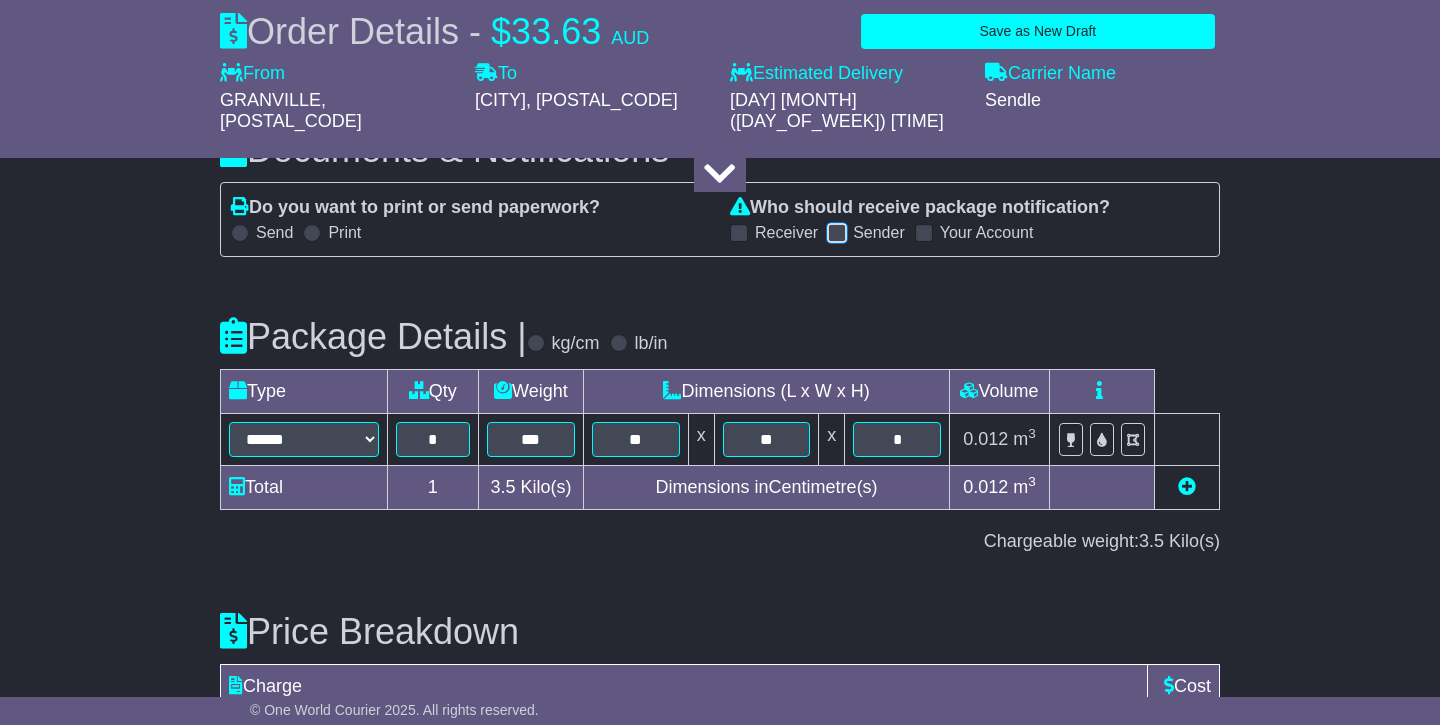 scroll, scrollTop: 2390, scrollLeft: 0, axis: vertical 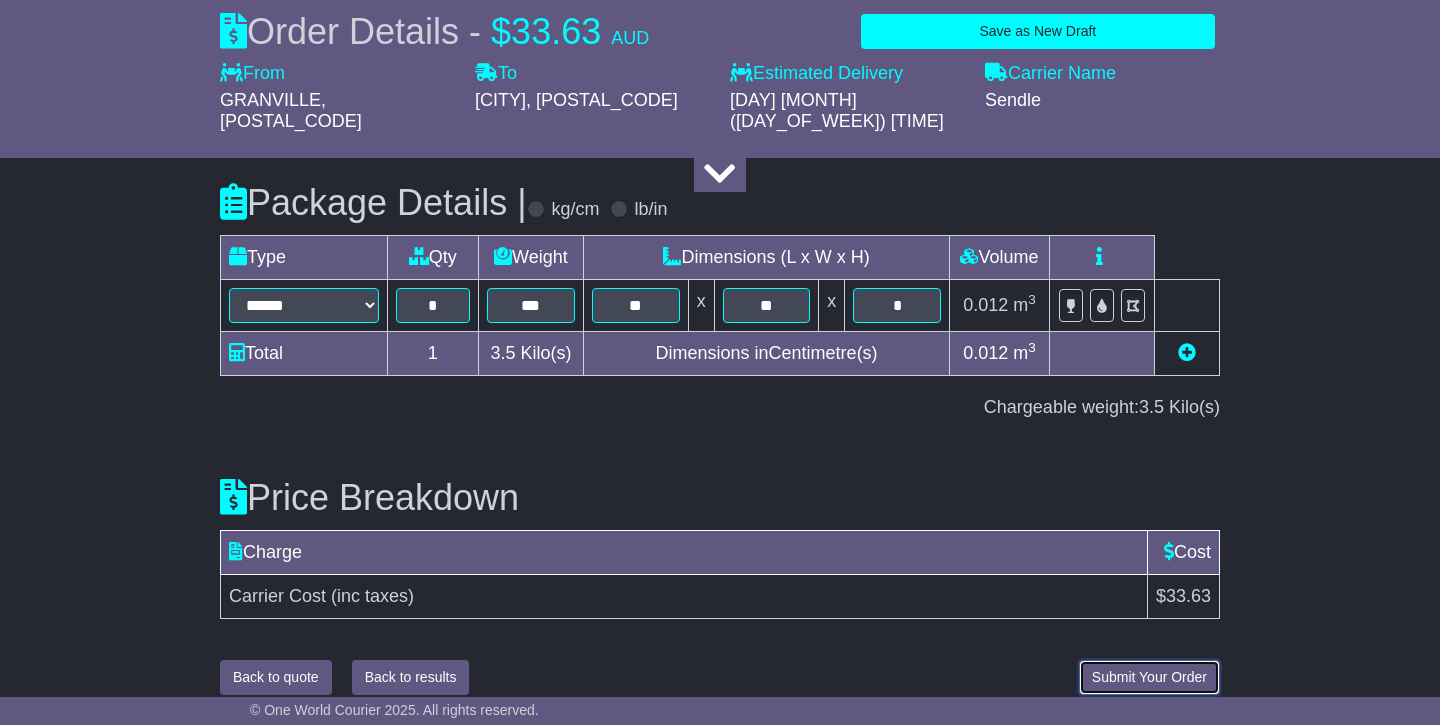 click on "Submit Your Order" at bounding box center [1149, 677] 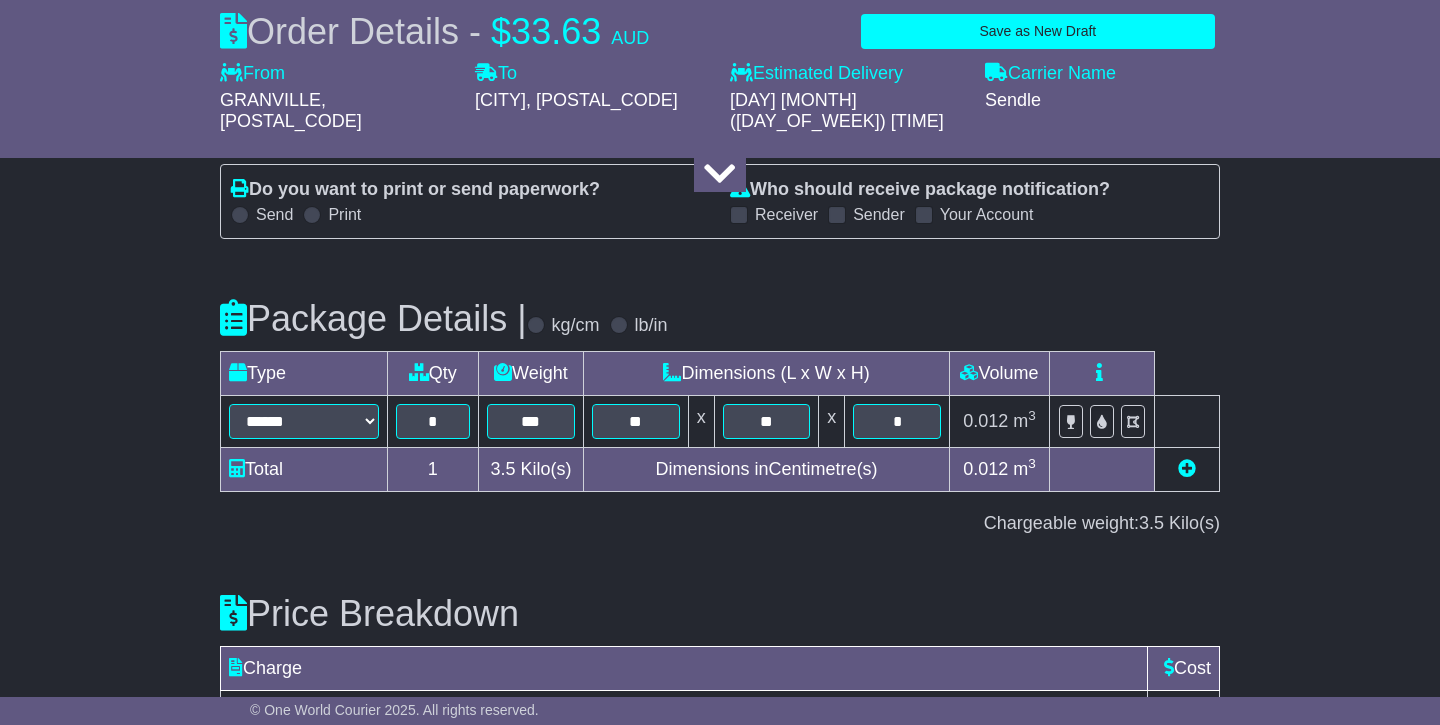 scroll, scrollTop: 2390, scrollLeft: 0, axis: vertical 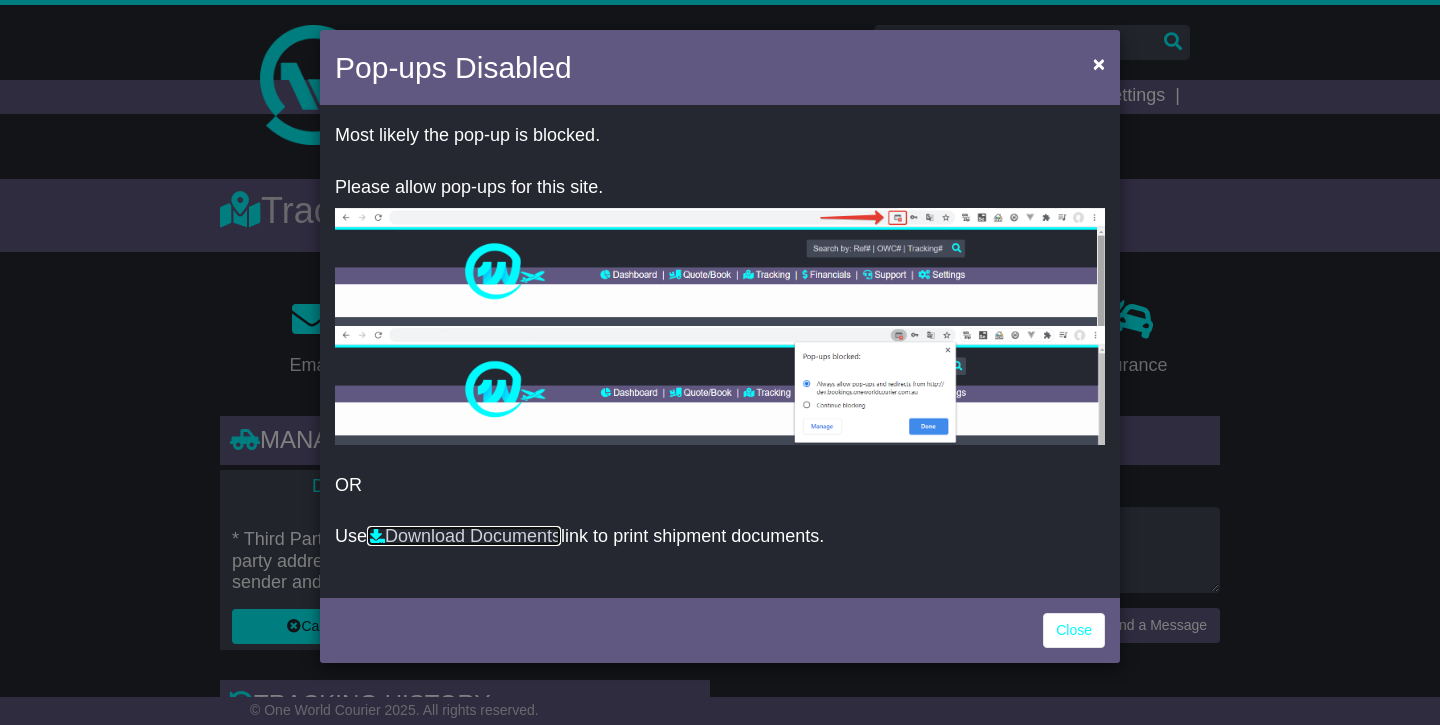 click on "Download Documents" at bounding box center (464, 536) 